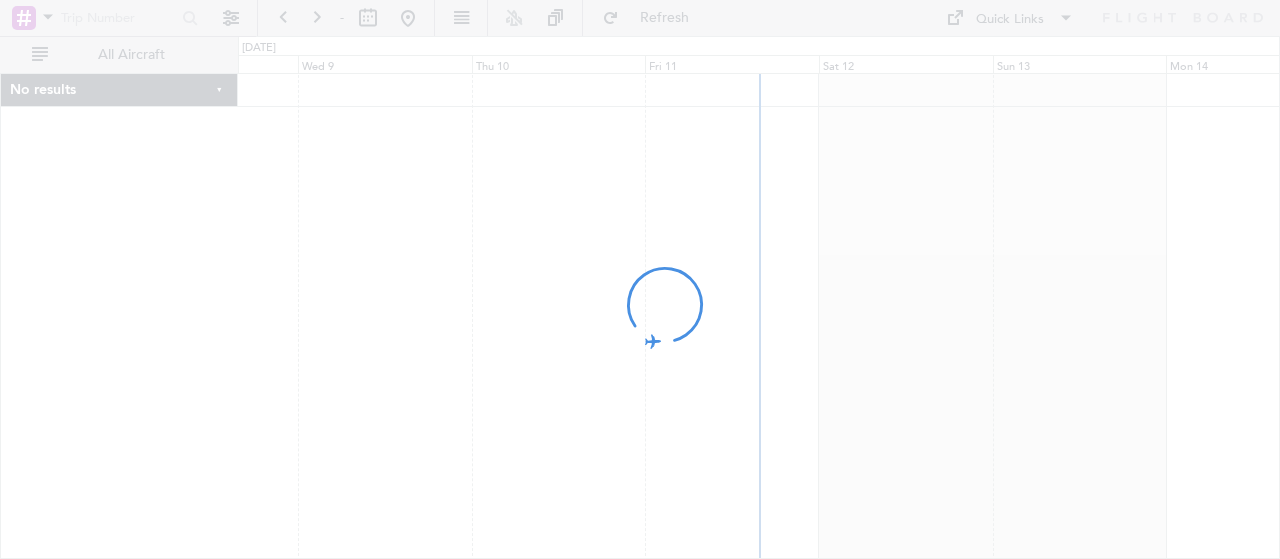 scroll, scrollTop: 0, scrollLeft: 0, axis: both 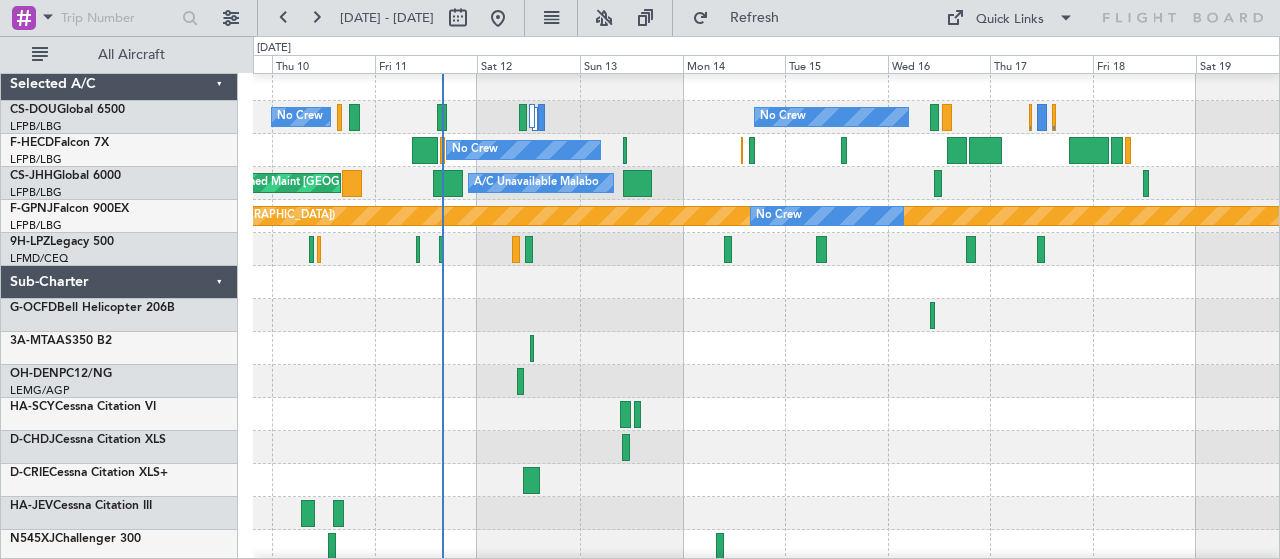 click 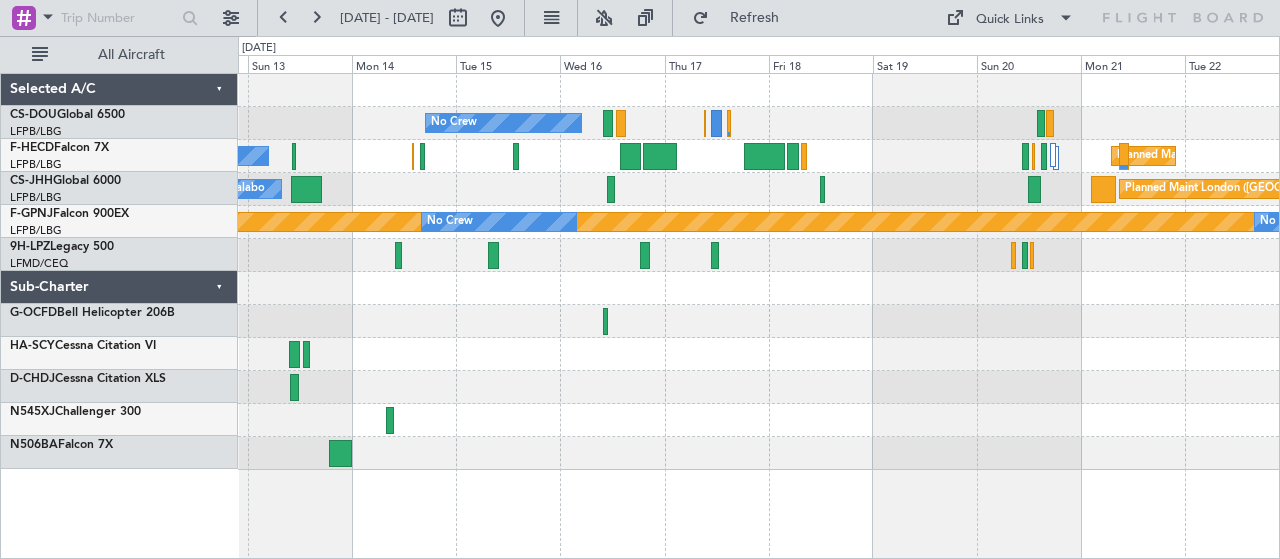 scroll, scrollTop: 0, scrollLeft: 0, axis: both 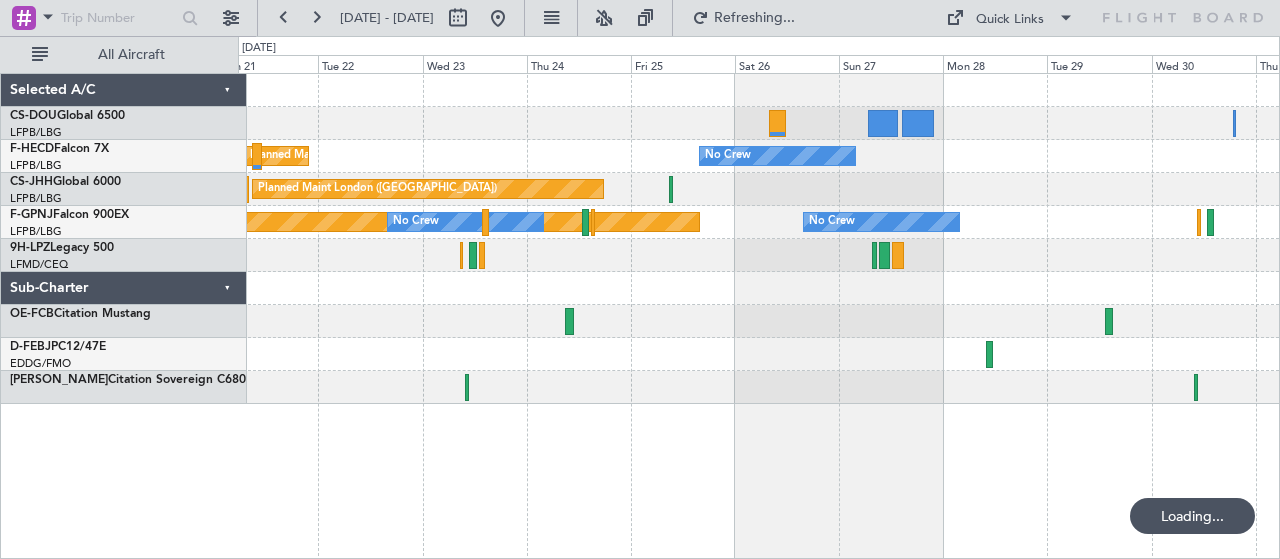 click 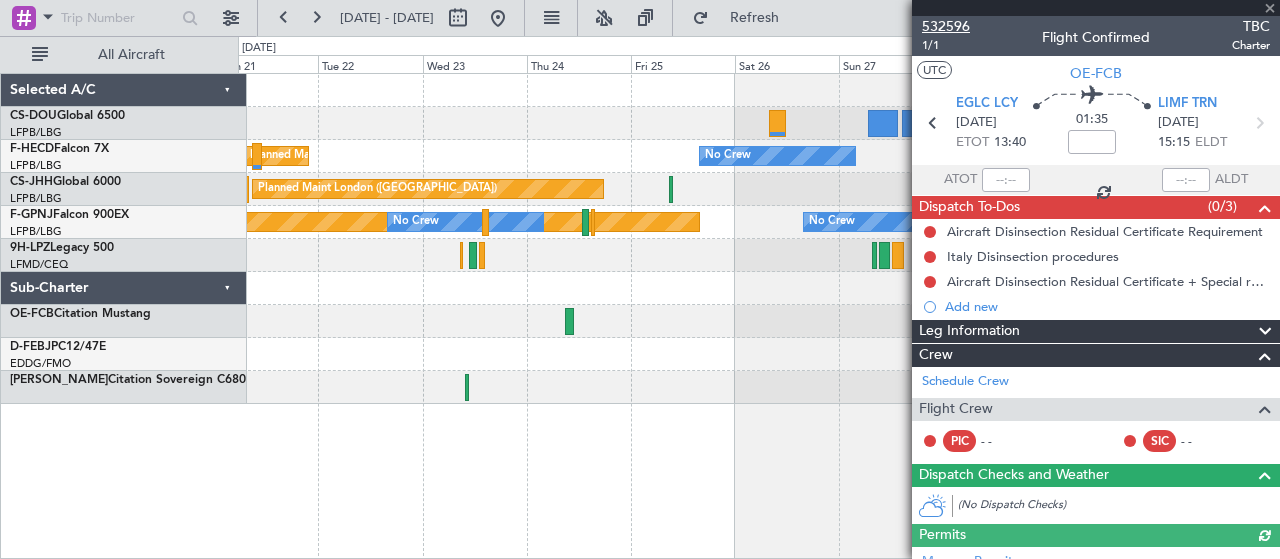 click on "532596" at bounding box center [946, 26] 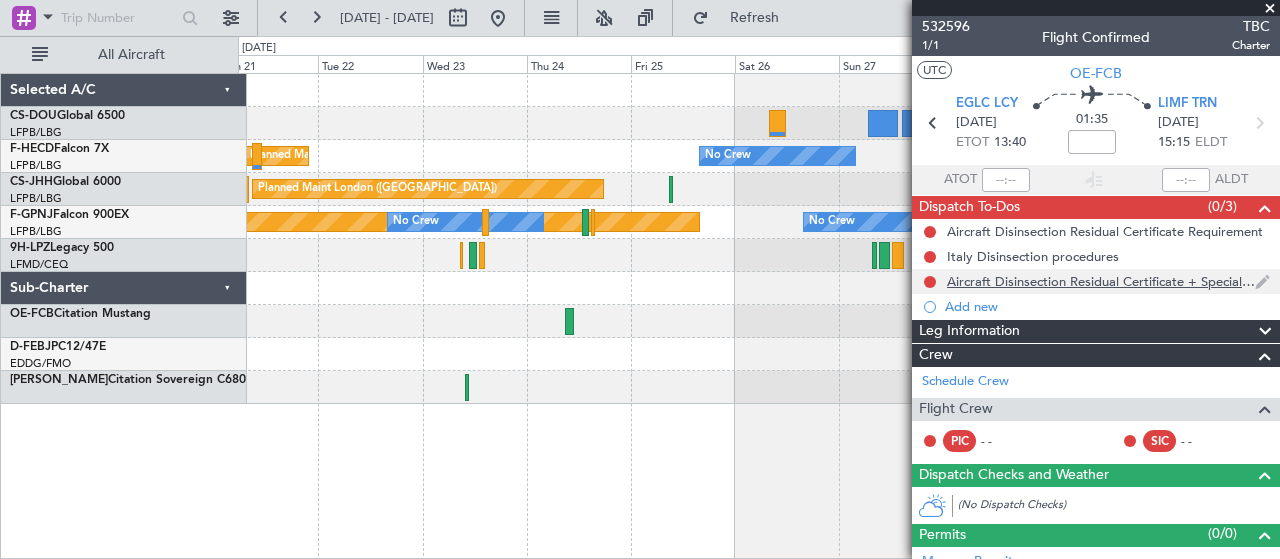click on "Aircraft Disinsection Residual Certificate + Special request" 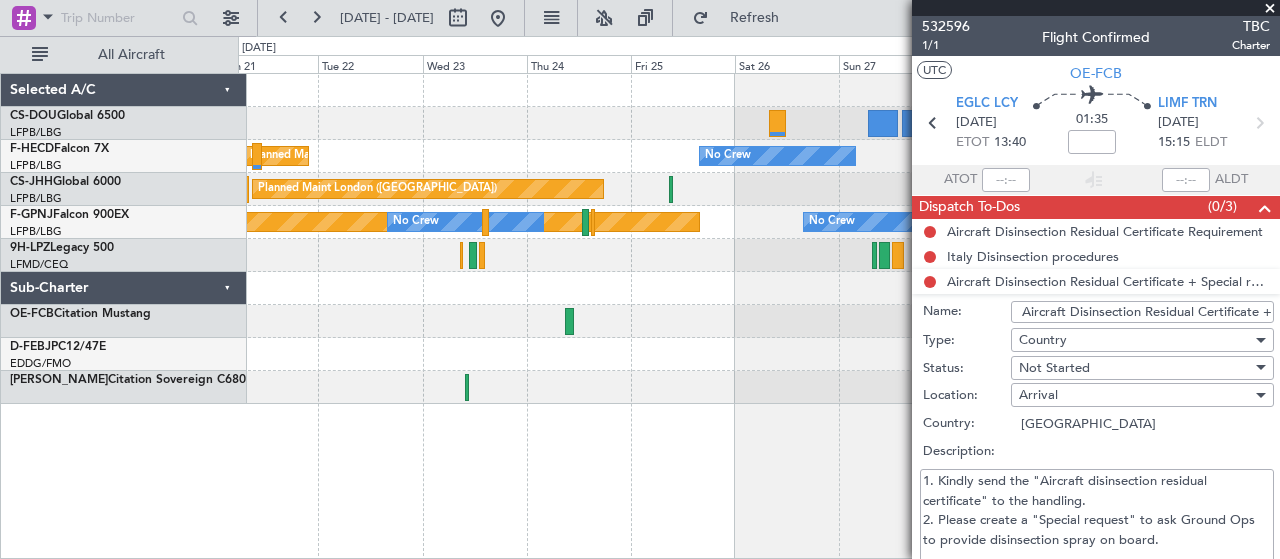 click on "Aircraft Disinsection Residual Certificate + Special request" at bounding box center (1142, 312) 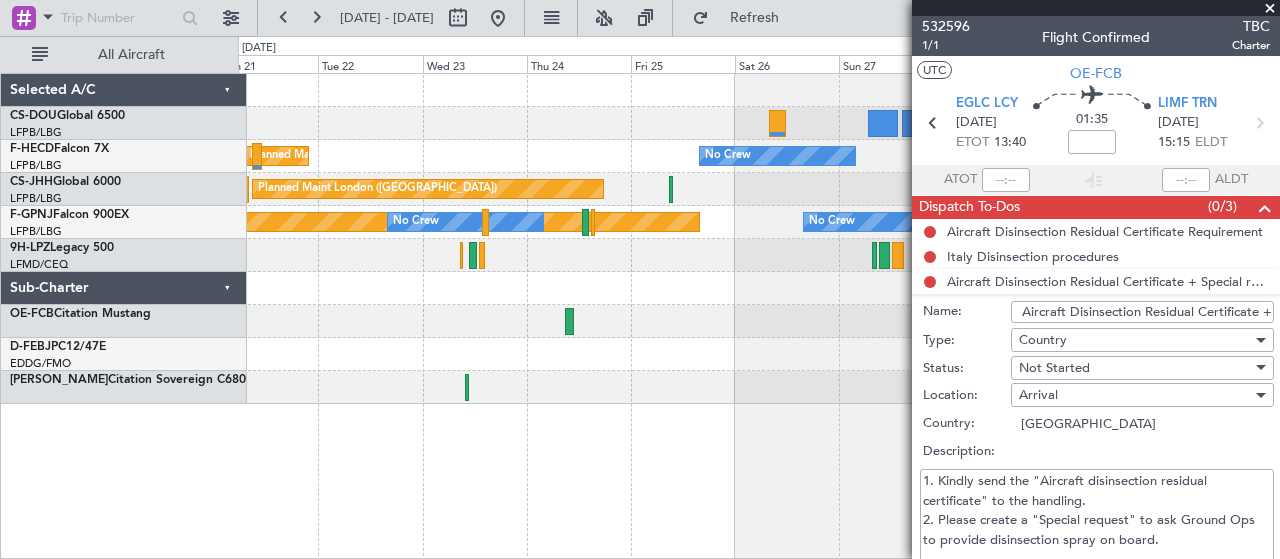 click on "Aircraft Disinsection Residual Certificate + Special request" at bounding box center [1142, 312] 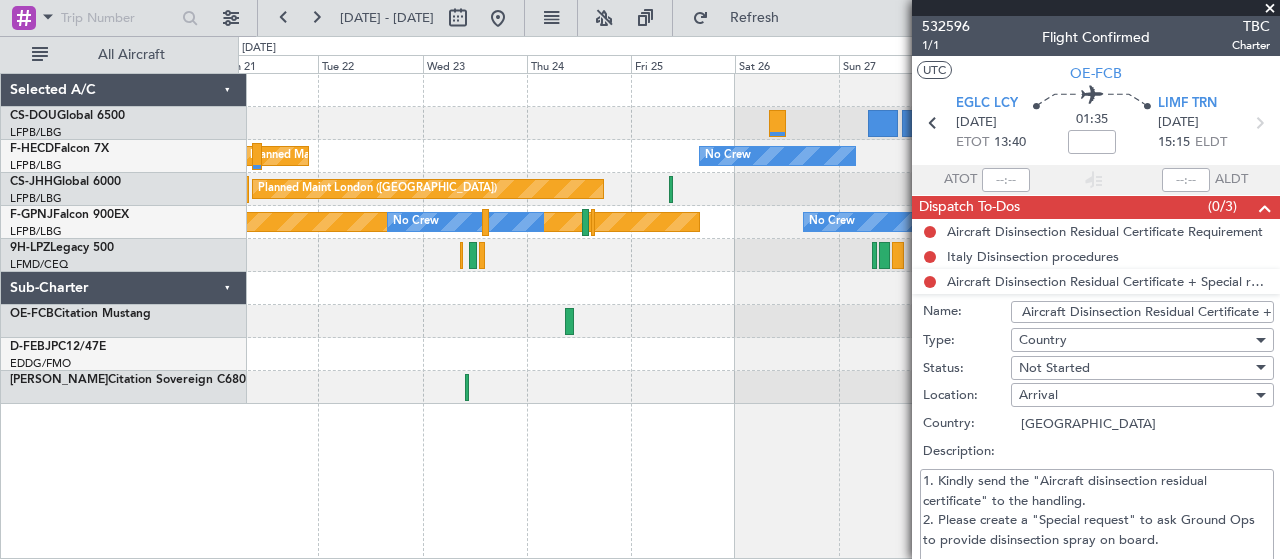 type 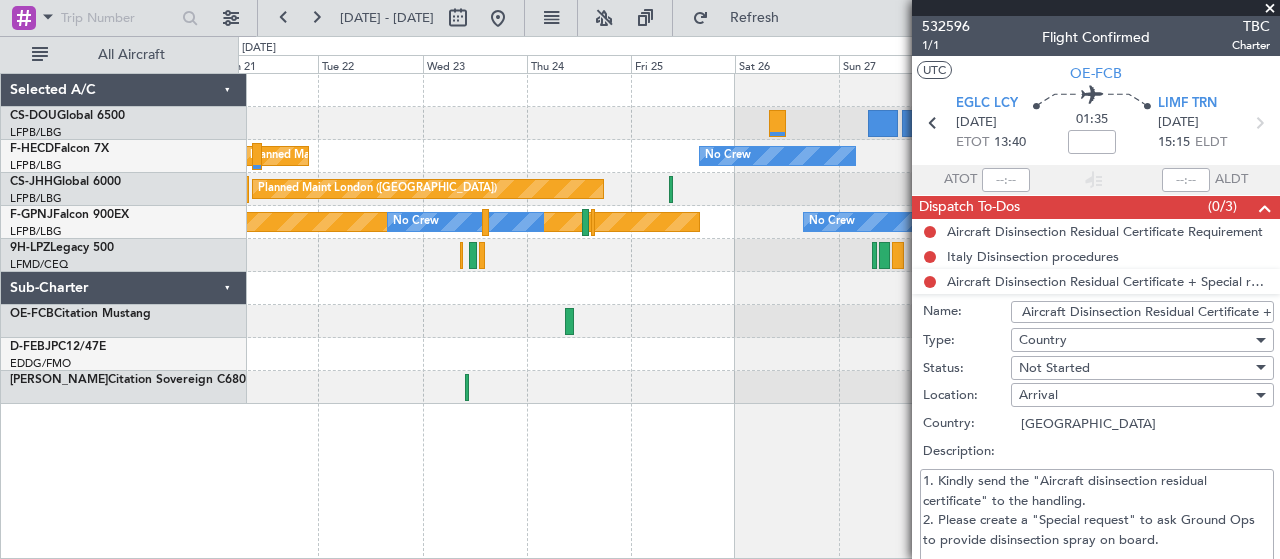 type on "1. Kindly send the "Aircraft disinsection residual certificate" to the handling.
2. Please create a "Special request" to ask Ground Ops to provide disinsection spray on board." 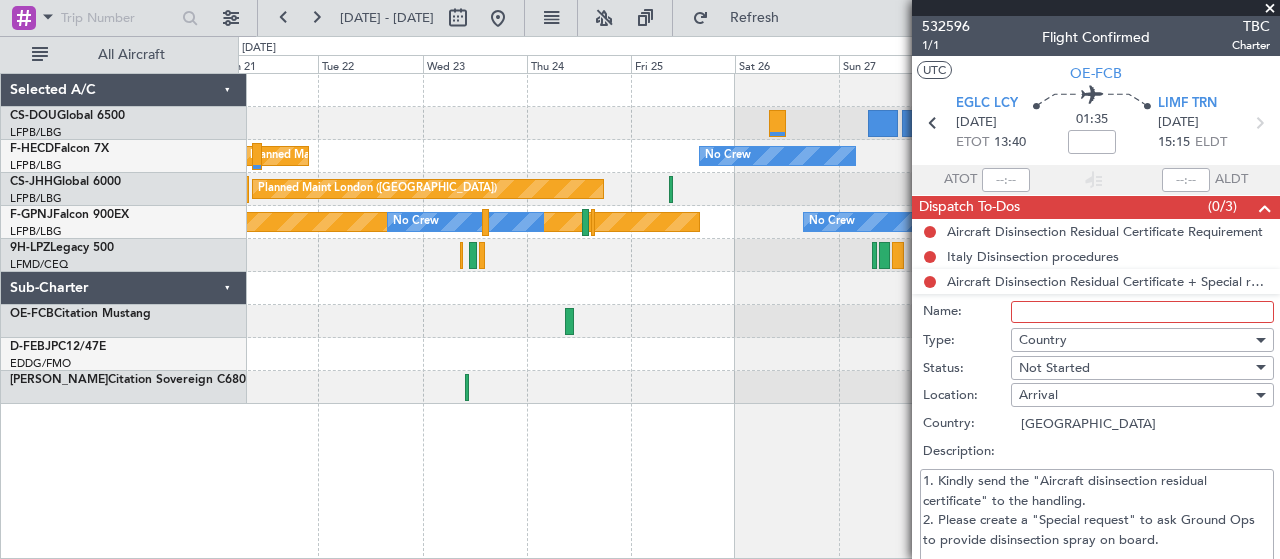 type on "P" 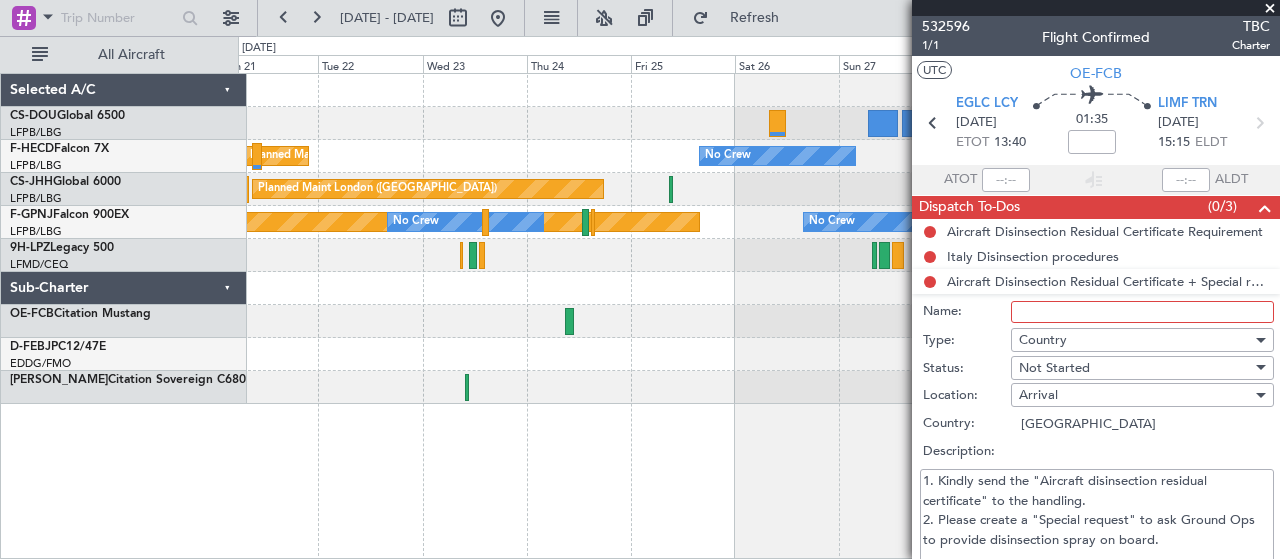 type on "1. Kindly send the "Aircraft disinsection residual certificate" to the handling.
2. Please create a "Special request" to ask Ground Ops to provide disinsection spray on board." 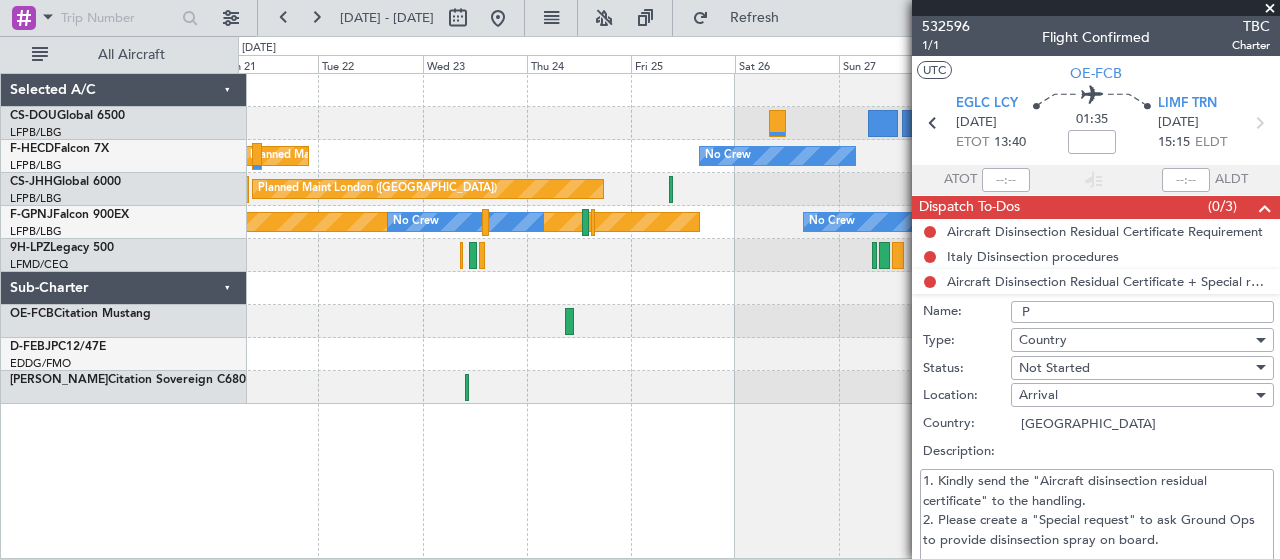type on "PA" 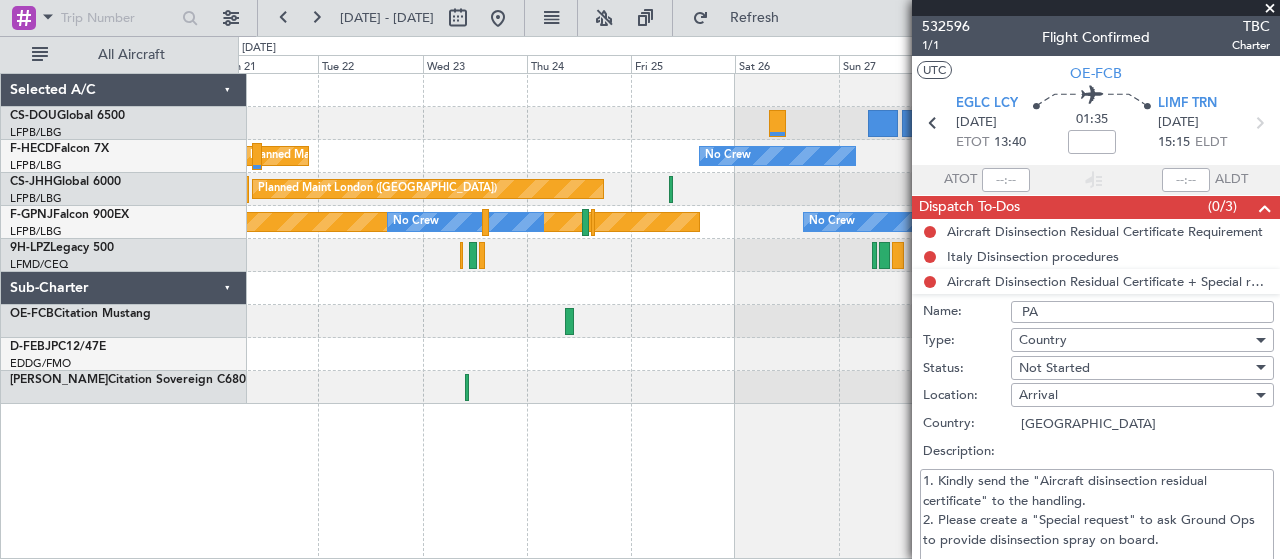 type on "1. Kindly send the "Aircraft disinsection residual certificate" to the handling.
2. Please create a "Special request" to ask Ground Ops to provide disinsection spray on board." 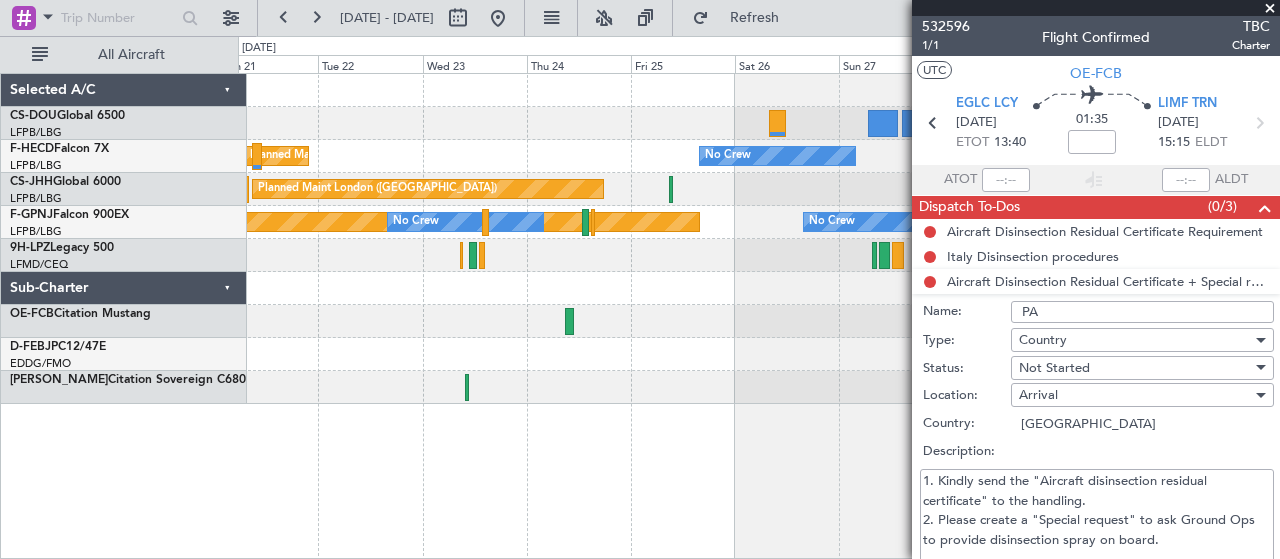 type on "PAX" 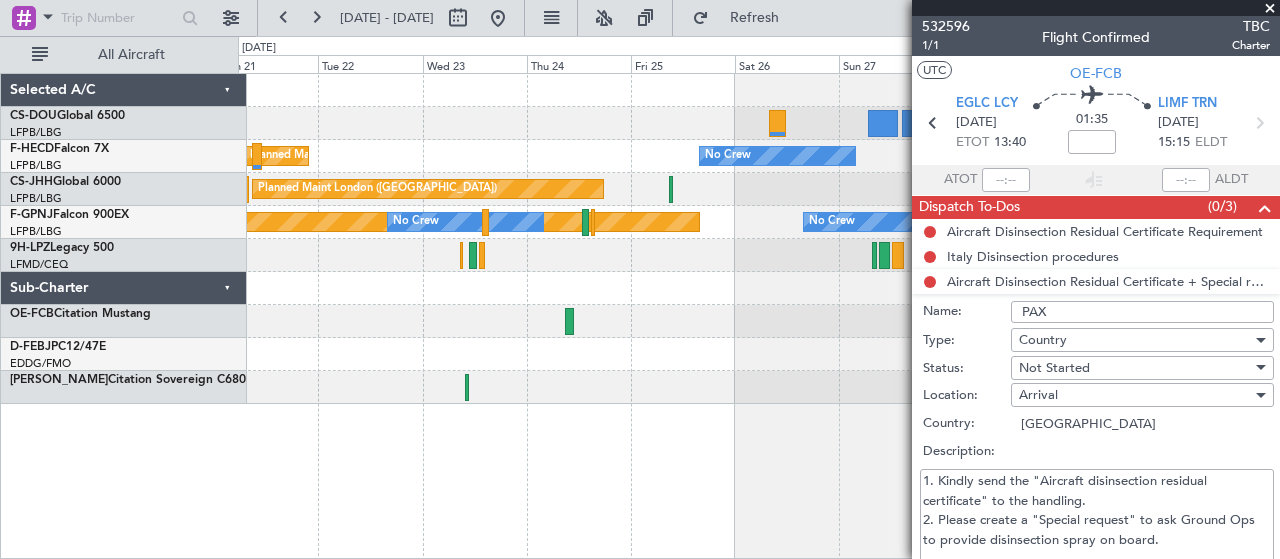 type on "PAX" 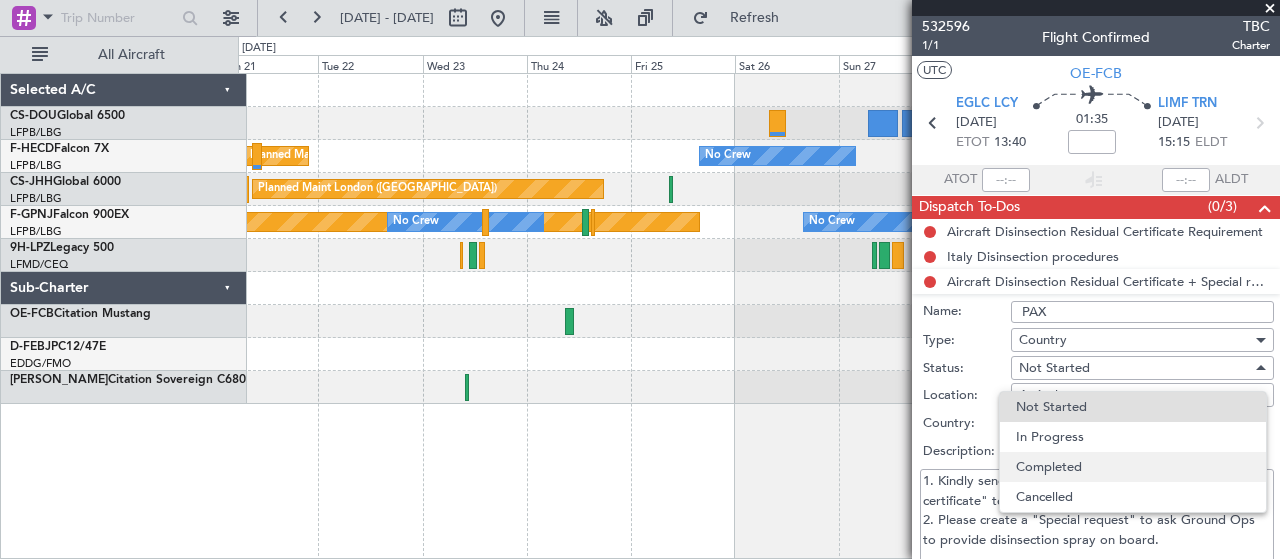 click on "Completed" at bounding box center [1133, 467] 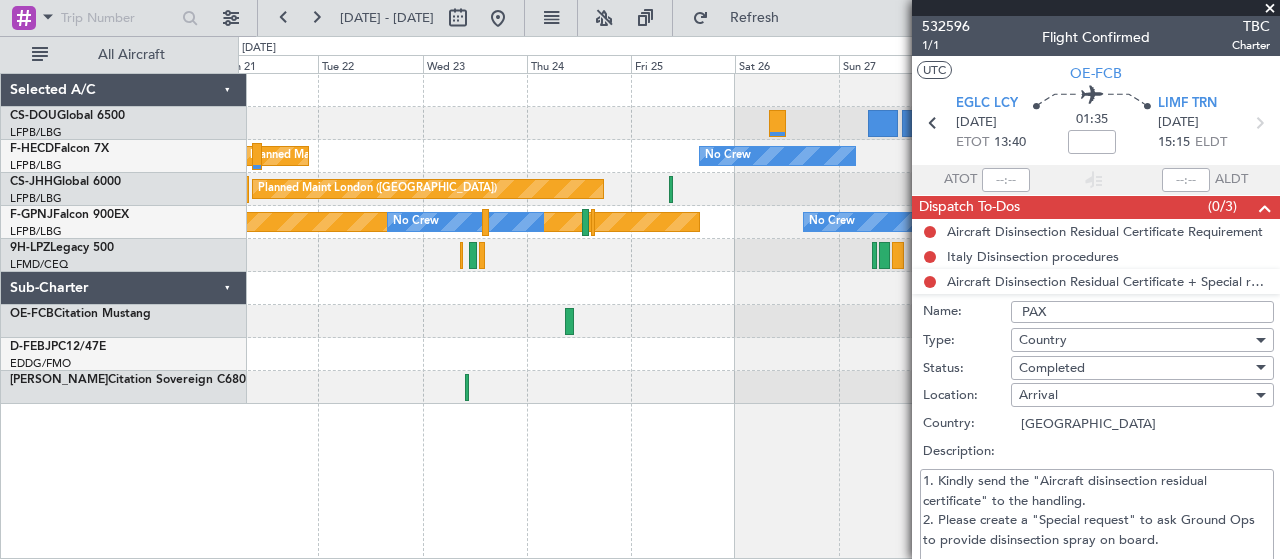 click on "Arrival" at bounding box center (1135, 395) 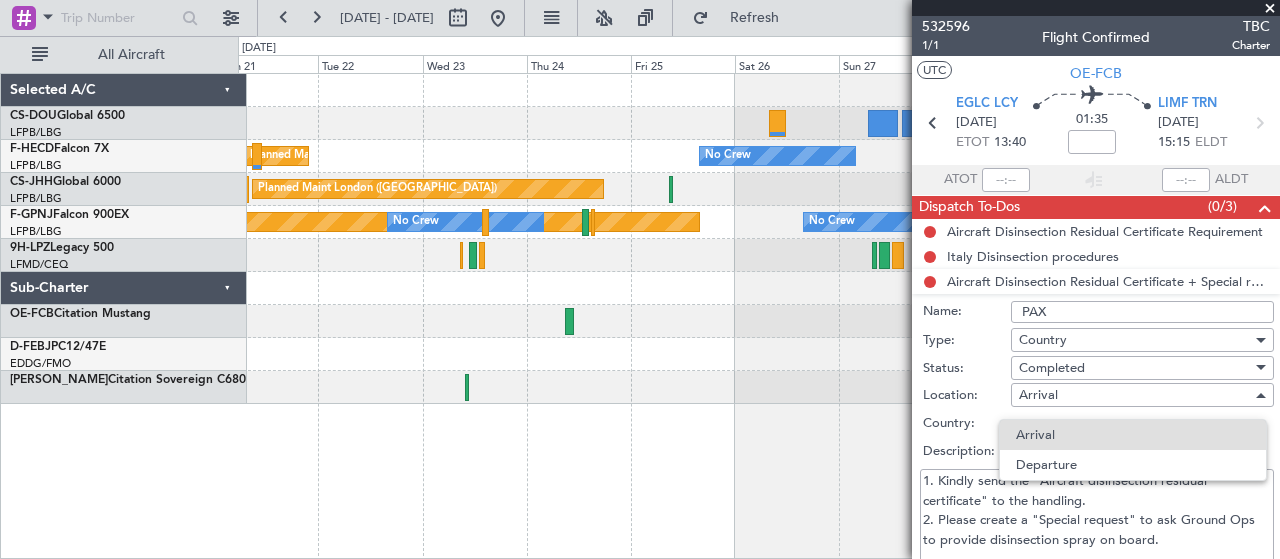 click at bounding box center (640, 279) 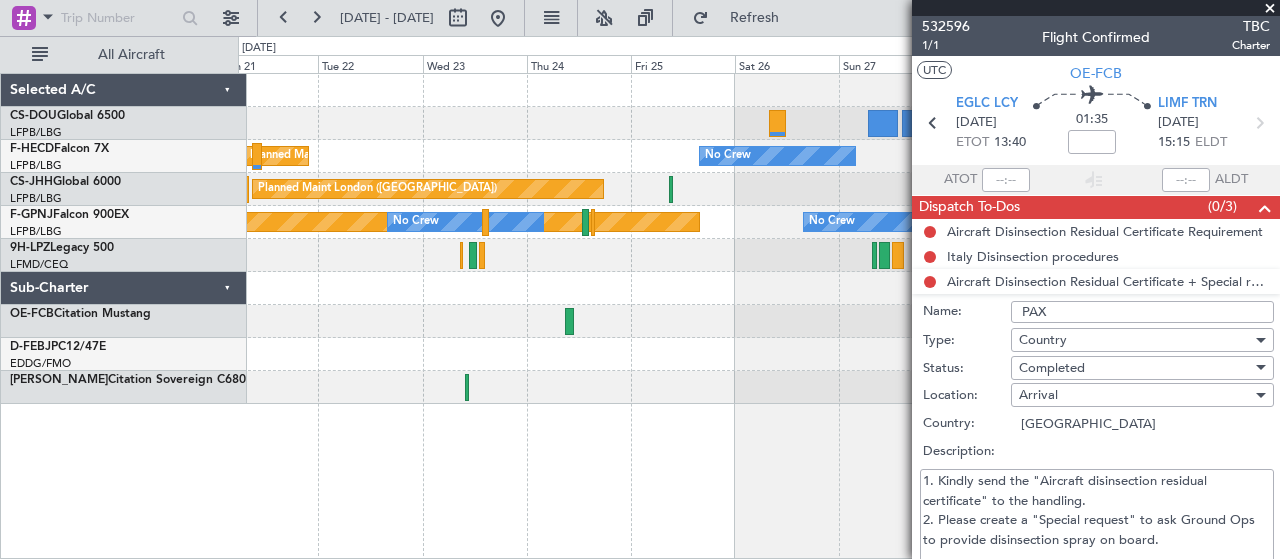 click on "Country" at bounding box center (1135, 340) 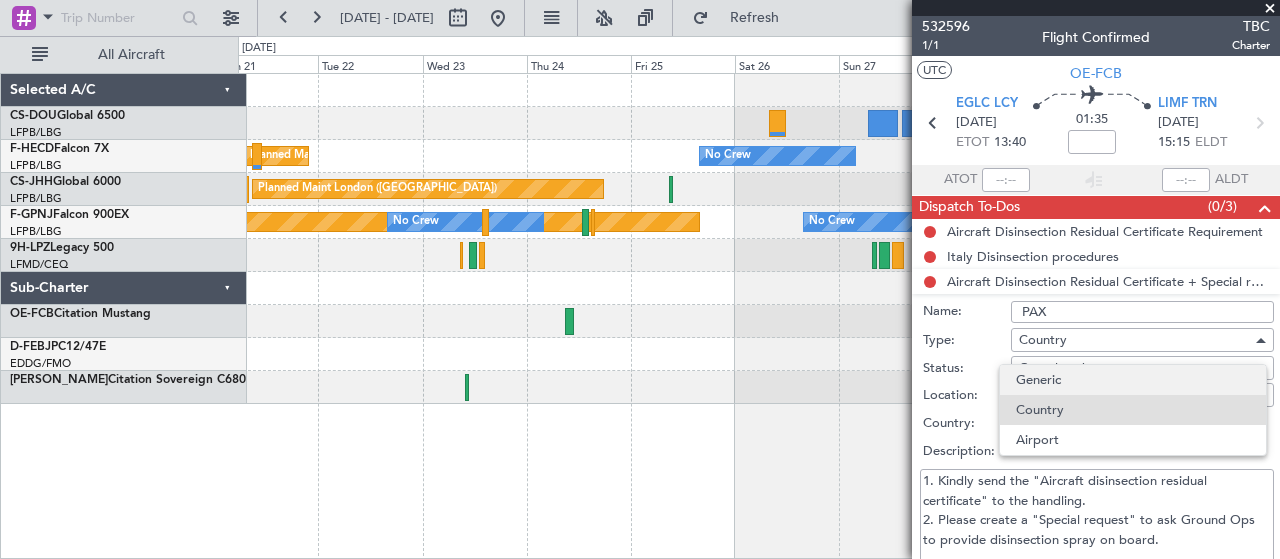 click on "Generic" at bounding box center [1133, 380] 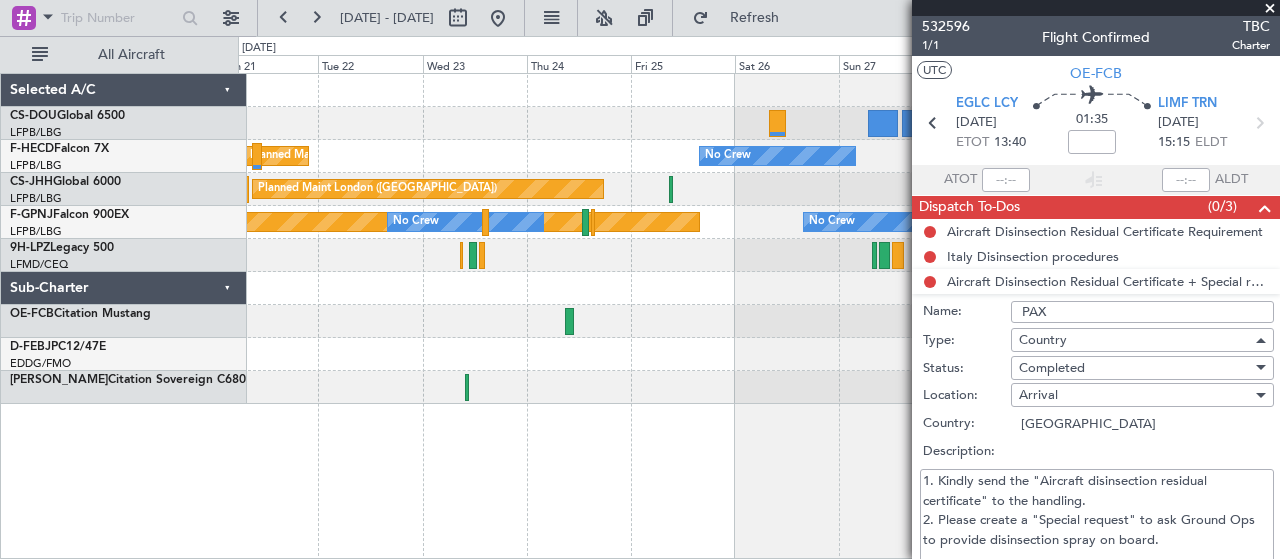 type on "1. Kindly send the "Aircraft disinsection residual certificate" to the handling.
2. Please create a "Special request" to ask Ground Ops to provide disinsection spray on board." 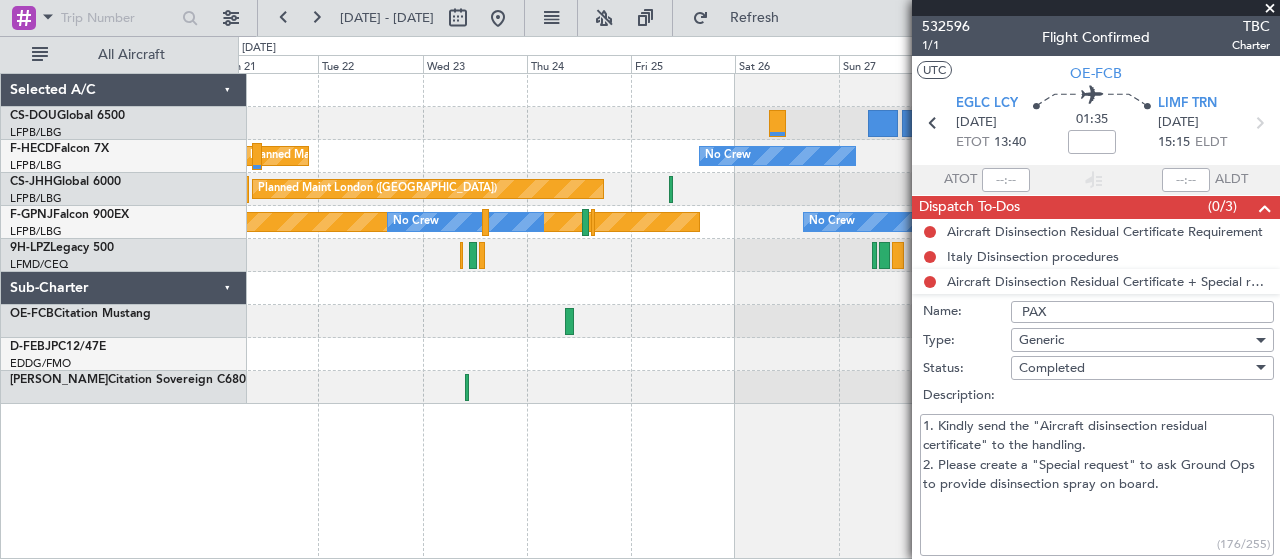 click on "1. Kindly send the "Aircraft disinsection residual certificate" to the handling.
2. Please create a "Special request" to ask Ground Ops to provide disinsection spray on board." at bounding box center [1097, 485] 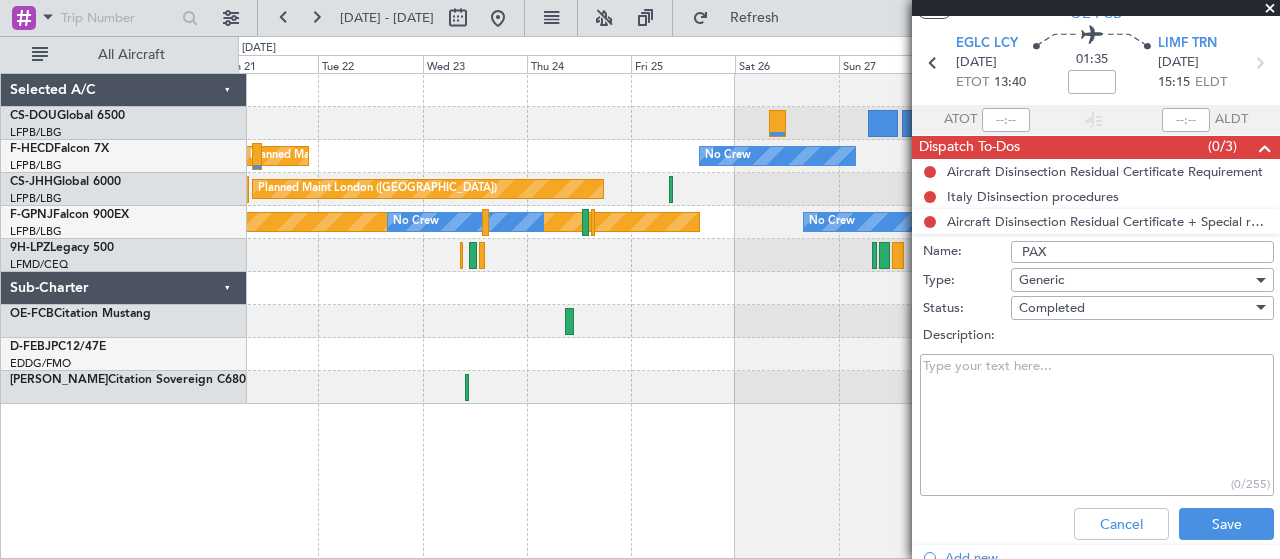 scroll, scrollTop: 103, scrollLeft: 0, axis: vertical 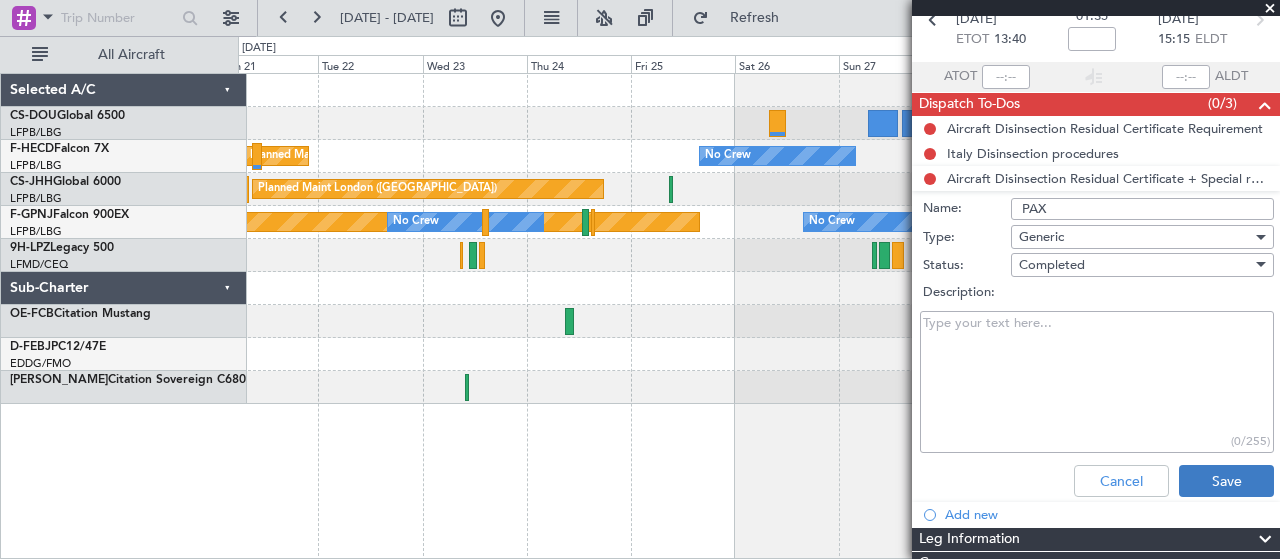 type 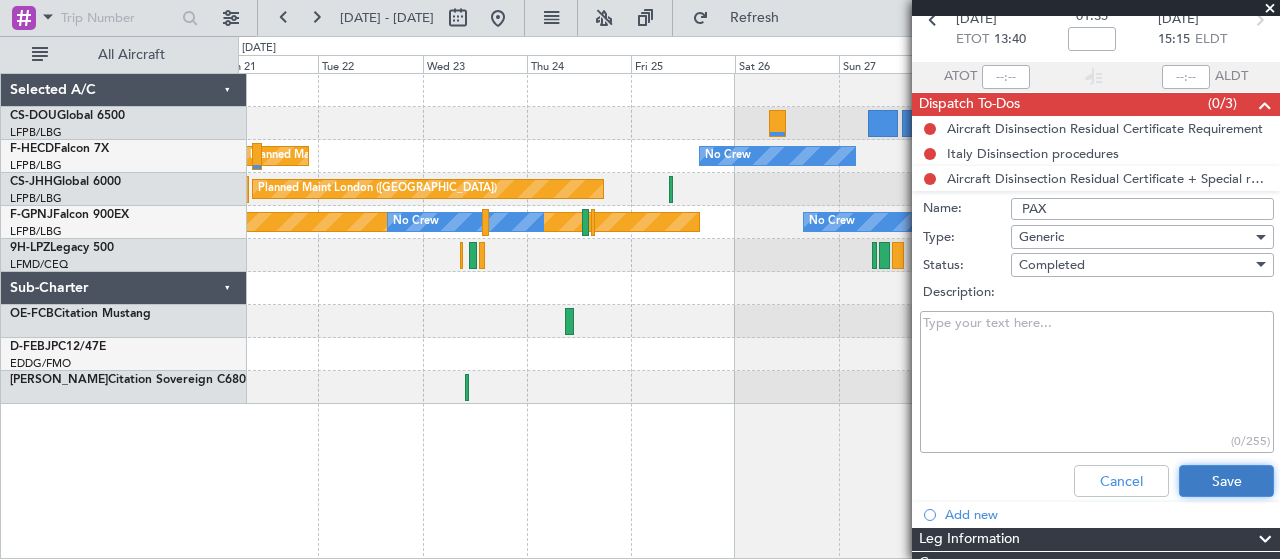 click on "Save" 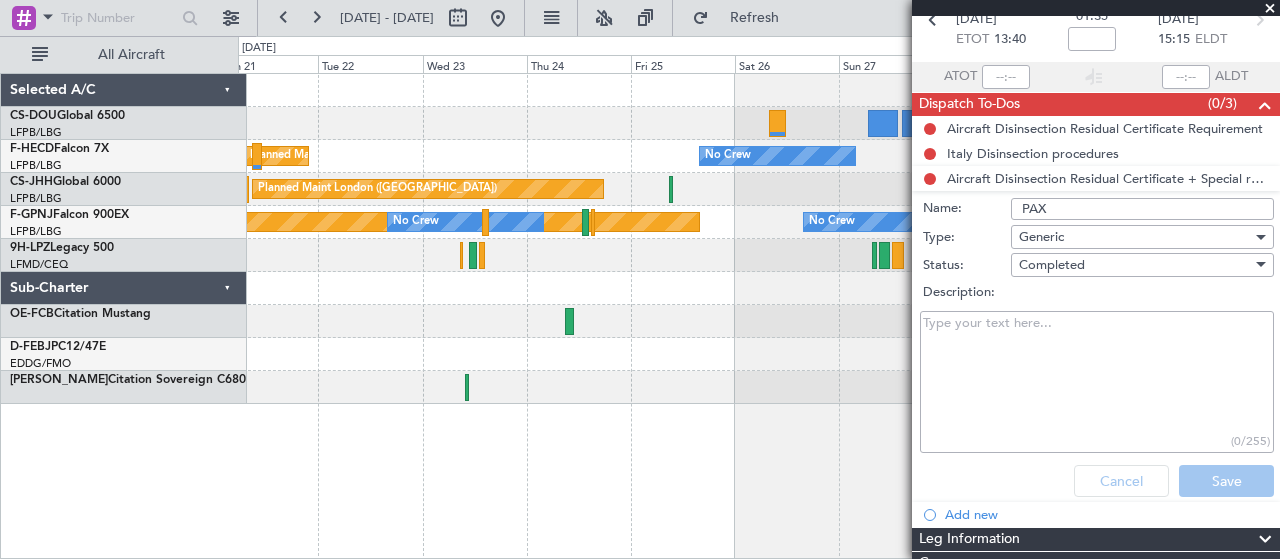 click on "Description:" at bounding box center (1097, 382) 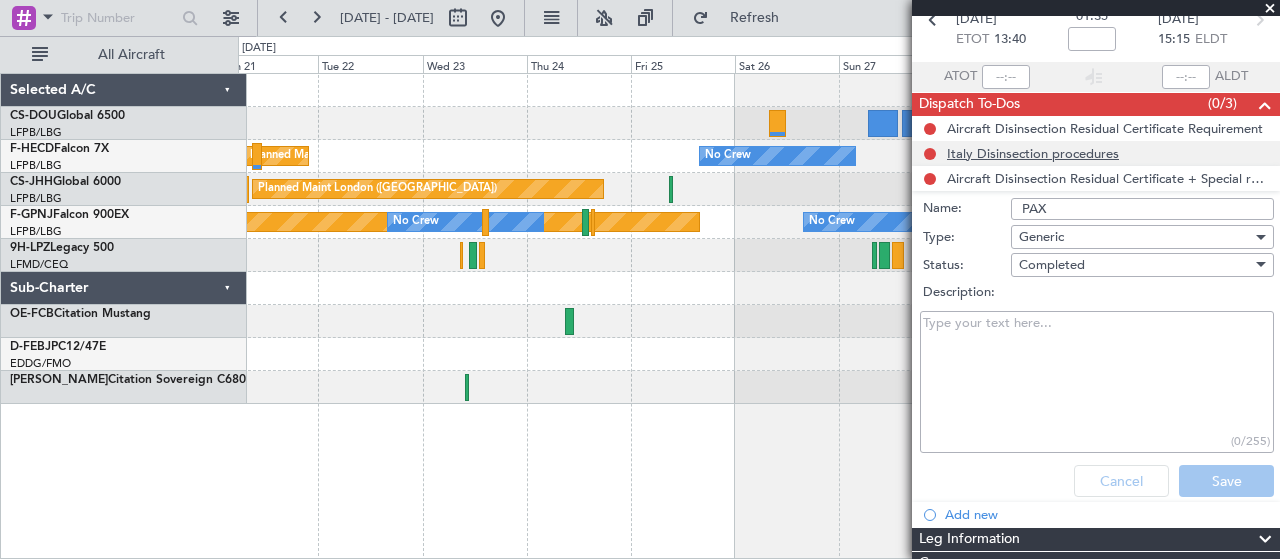 click on "Italy Disinsection procedures" 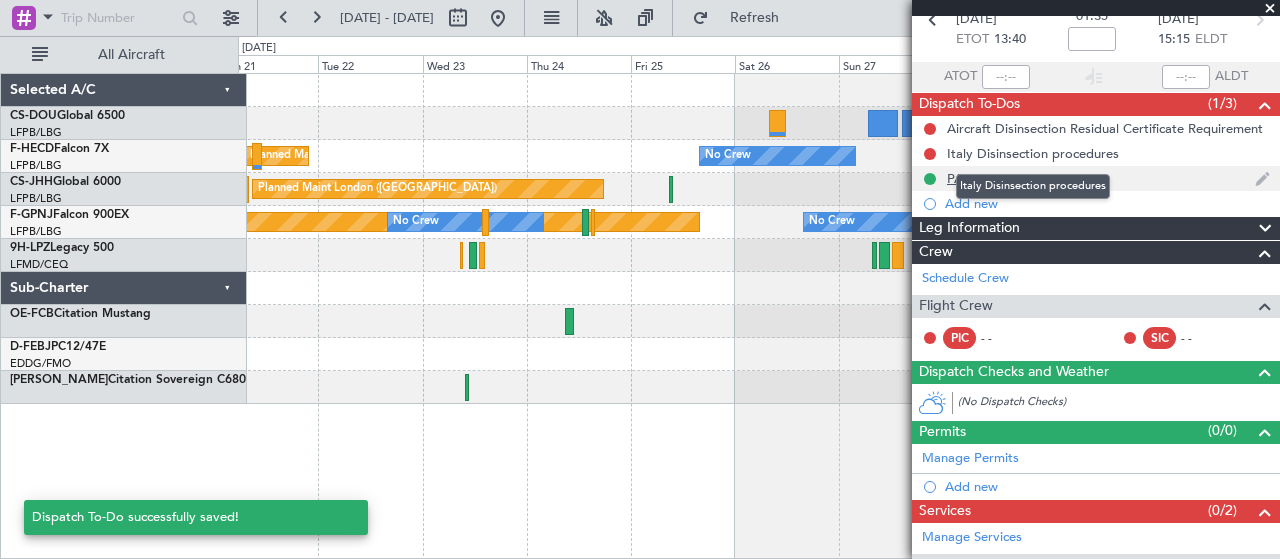 click on "PAX" 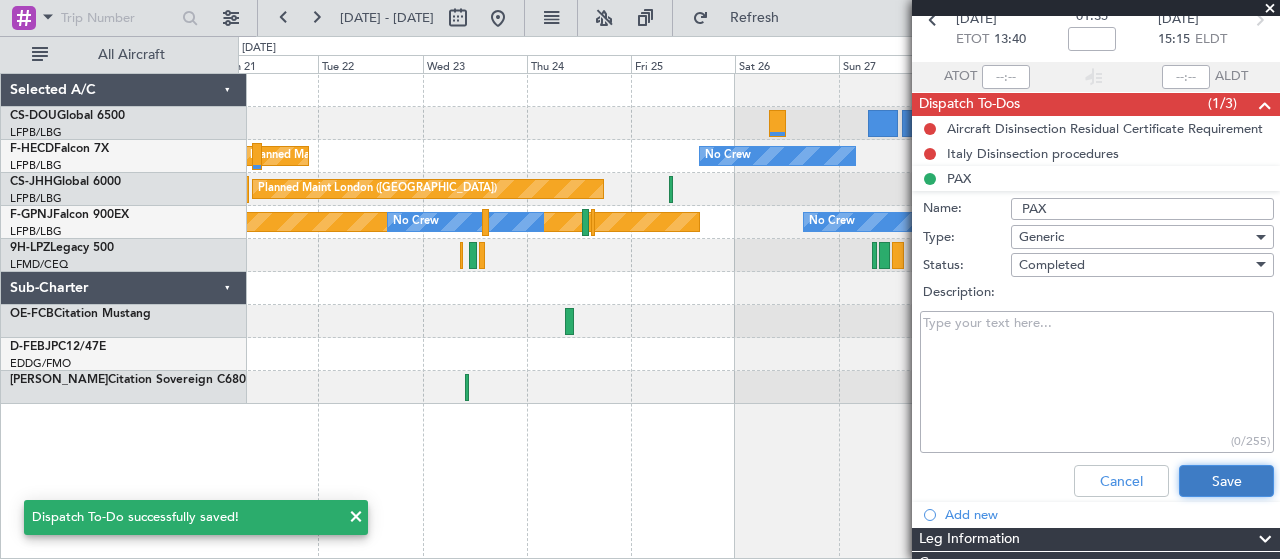click on "Save" 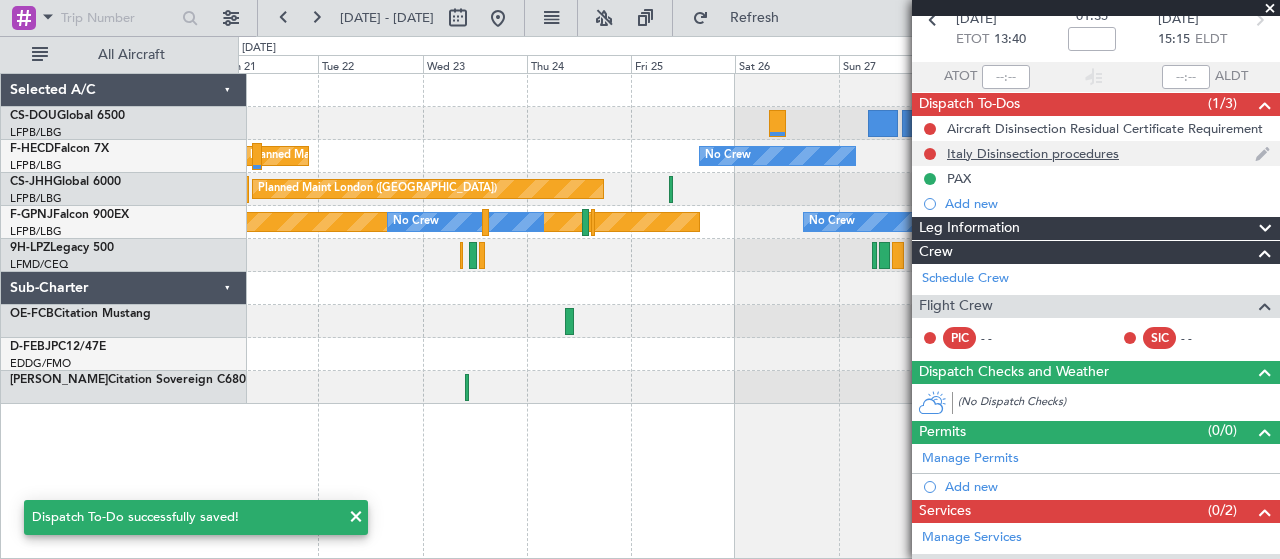 click on "Italy Disinsection procedures" 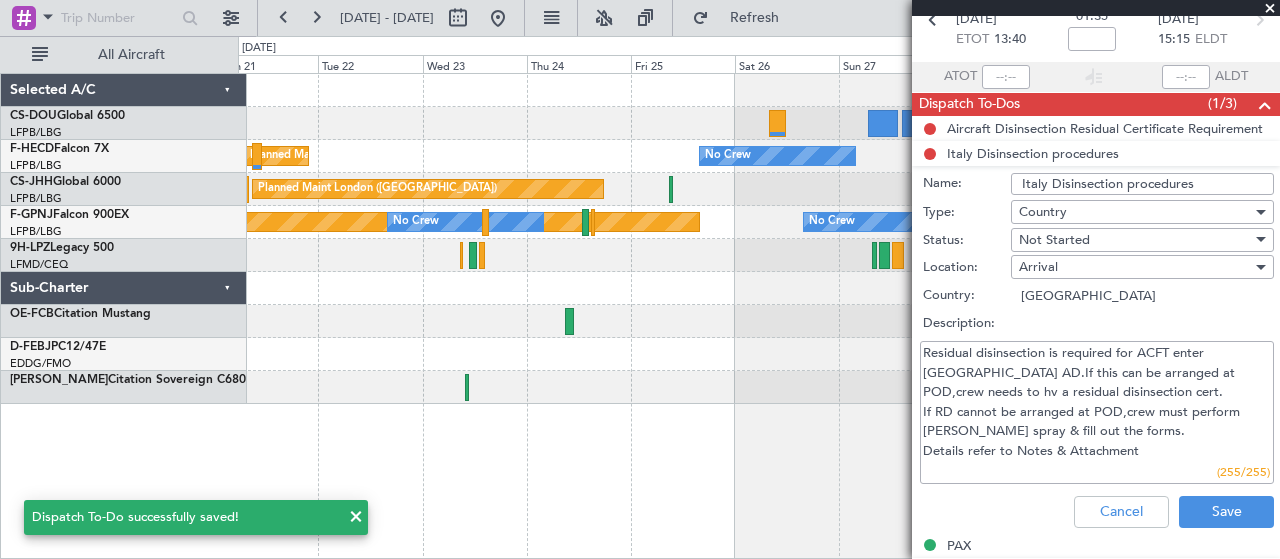 click on "Italy Disinsection procedures" at bounding box center [1142, 184] 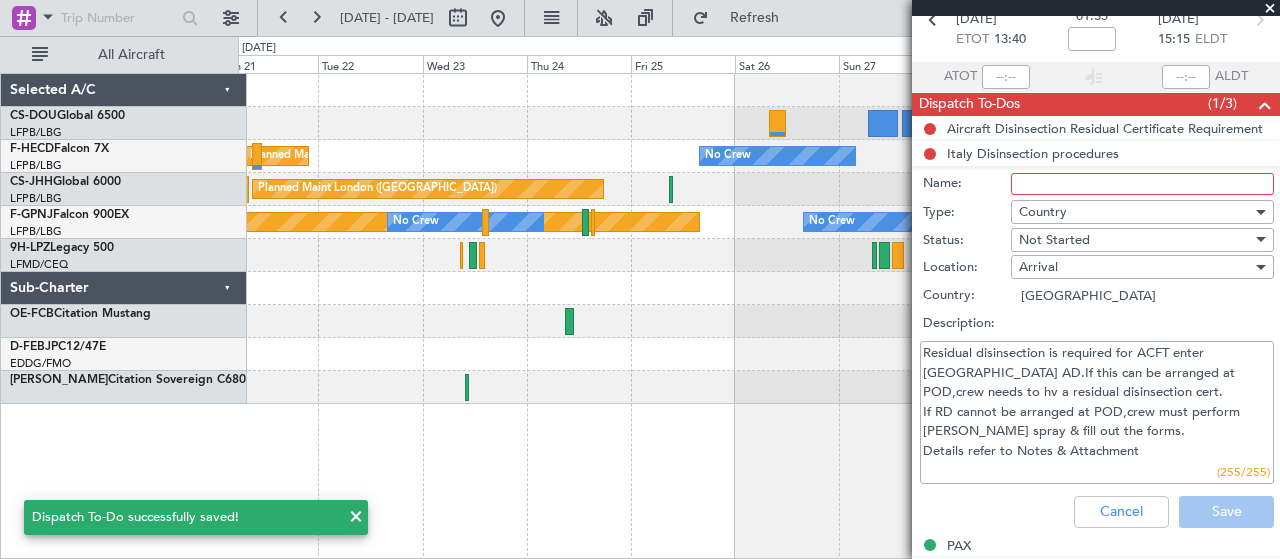 type on "o" 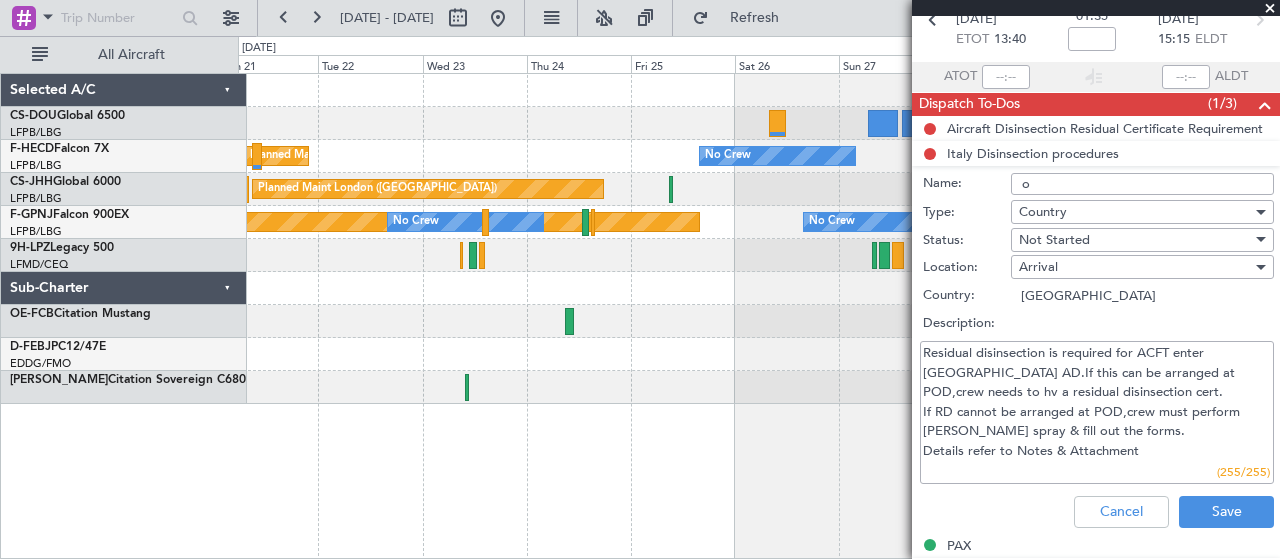 type on "Operator Payment" 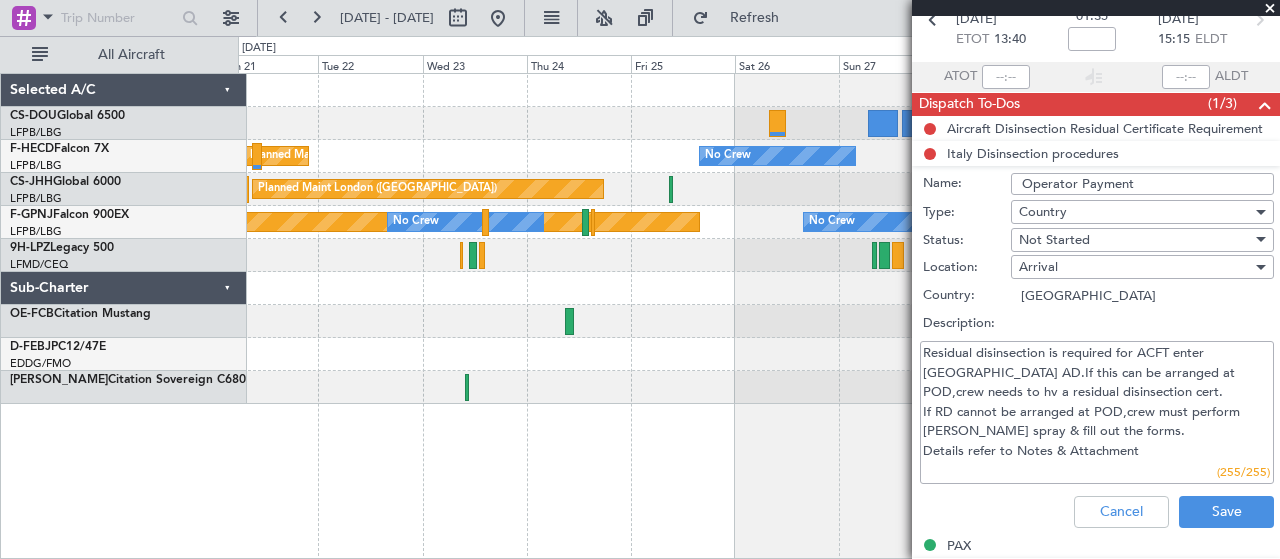 click on "Country" at bounding box center (1135, 212) 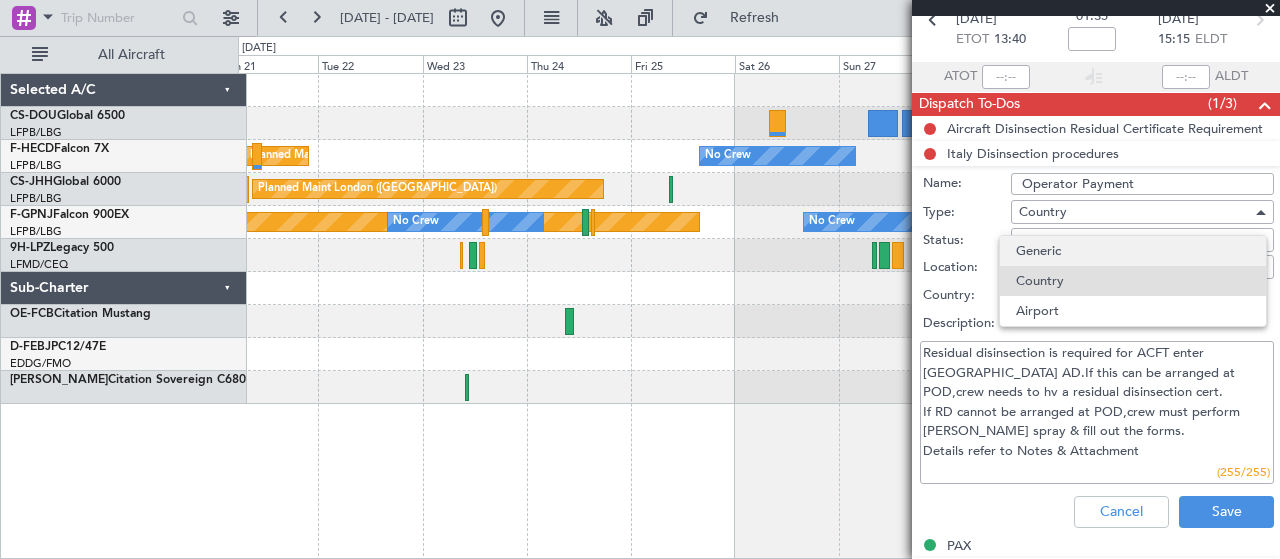 click on "Generic" at bounding box center [1133, 251] 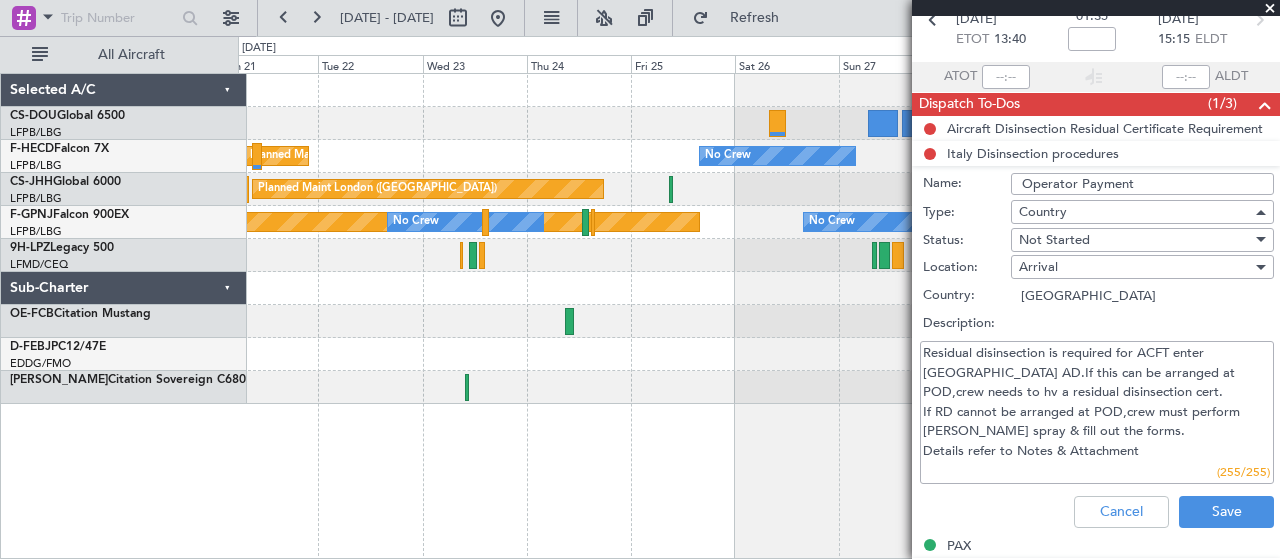 type on "Residual disinsection is required for ACFT enter [GEOGRAPHIC_DATA] AD.If this can be arranged at POD,crew needs to hv a residual disinsection cert.
If RD cannot be arranged at POD,crew must perform [PERSON_NAME] spray & fill out the forms.
Details refer to Notes & Attachment" 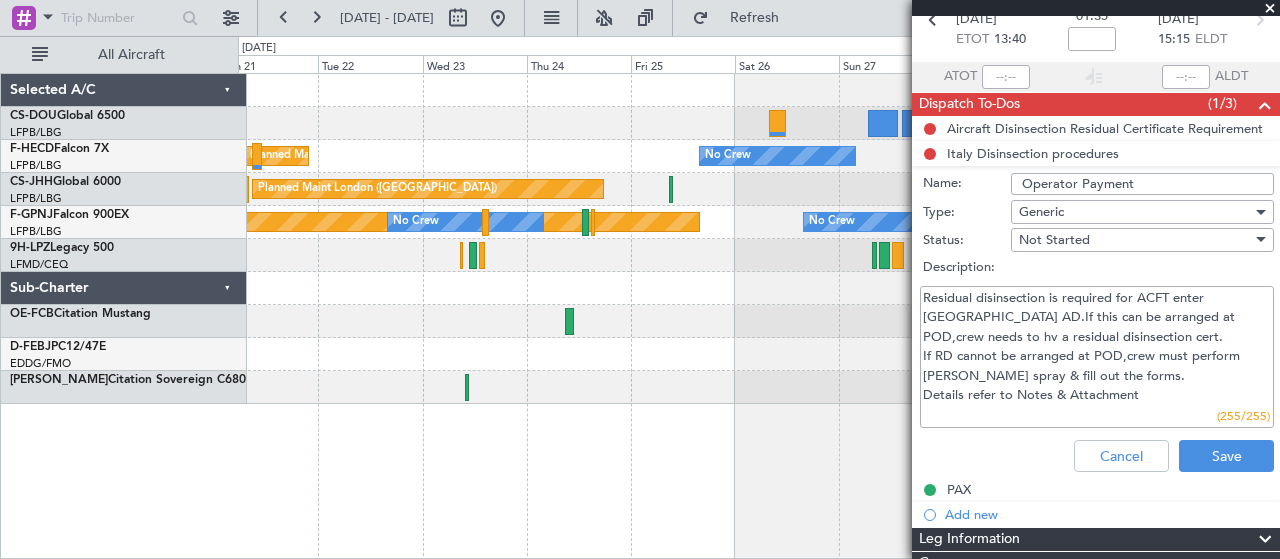 click on "Residual disinsection is required for ACFT enter [GEOGRAPHIC_DATA] AD.If this can be arranged at POD,crew needs to hv a residual disinsection cert.
If RD cannot be arranged at POD,crew must perform [PERSON_NAME] spray & fill out the forms.
Details refer to Notes & Attachment" at bounding box center [1097, 357] 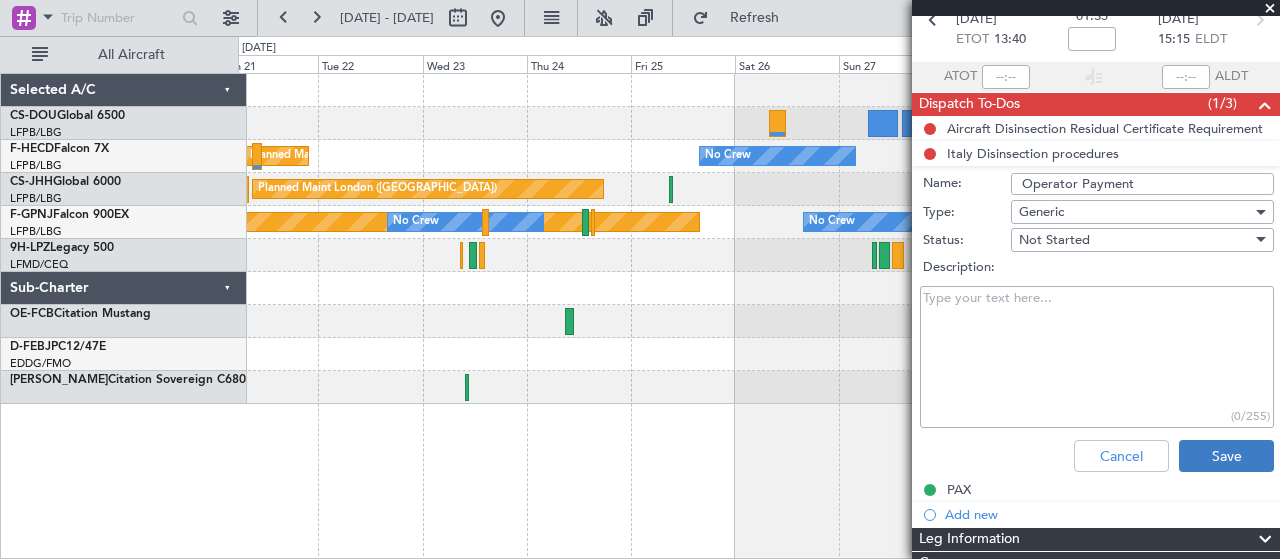 type 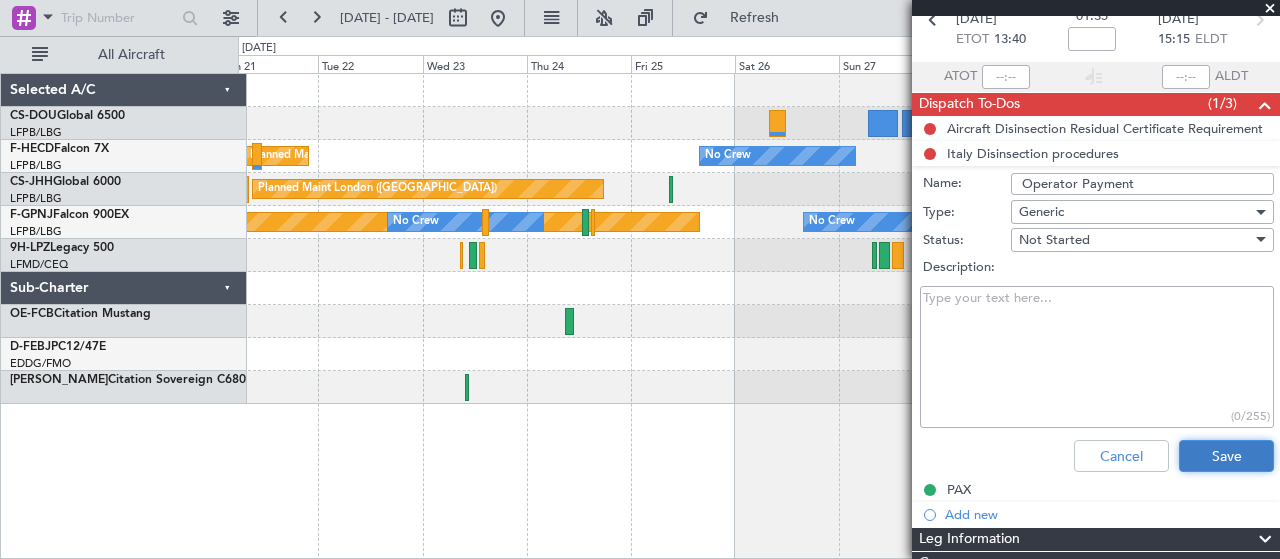 click on "Save" 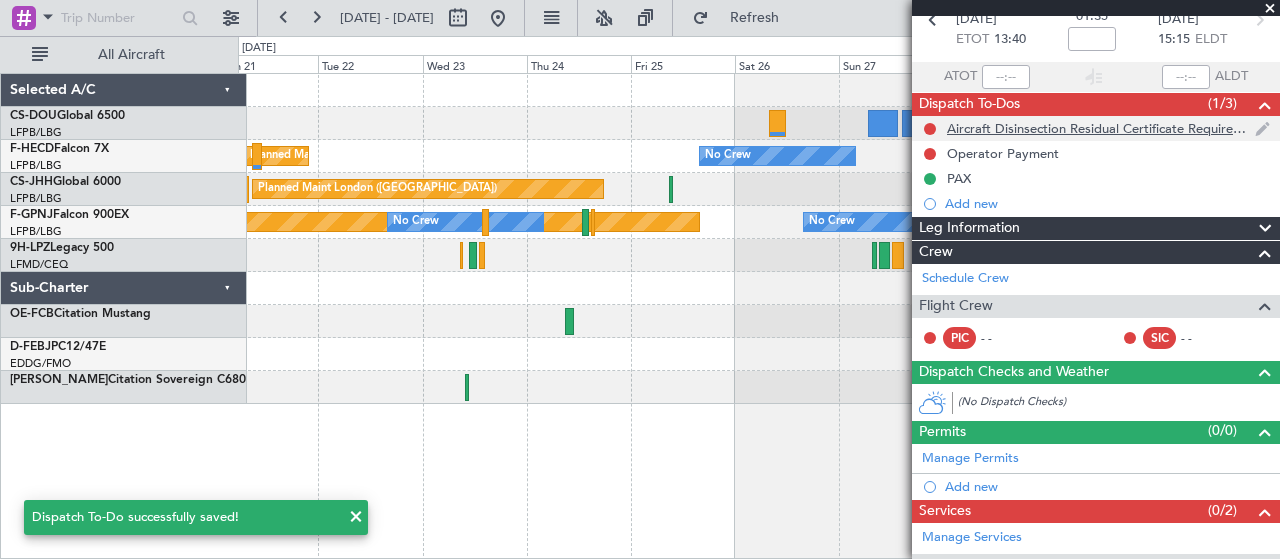 click on "Aircraft Disinsection Residual Certificate Requirement" 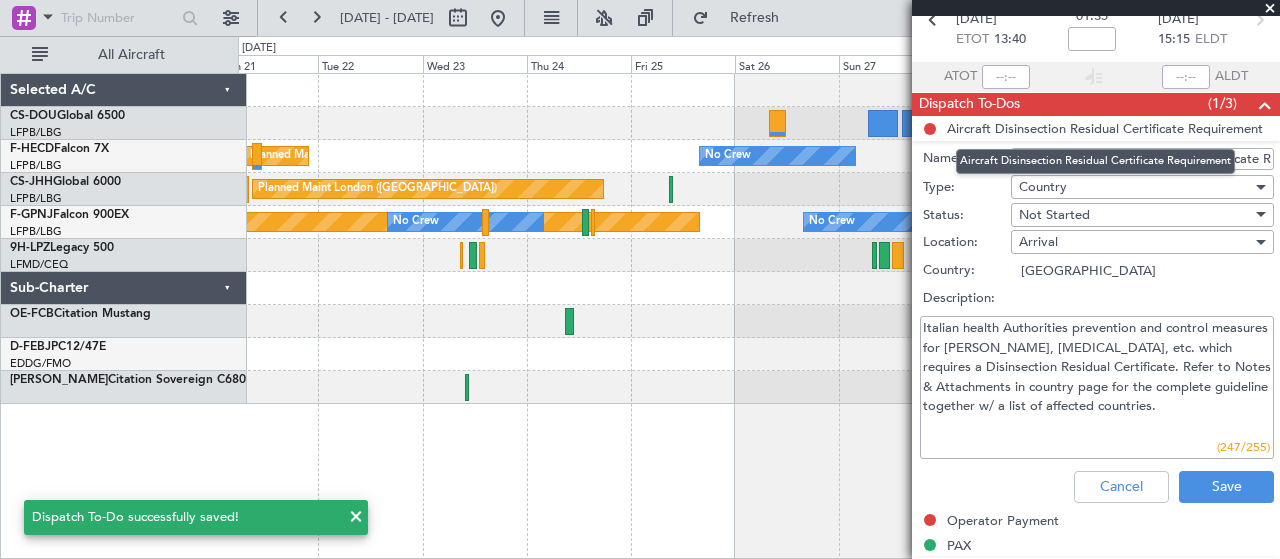 click on "Italian health Authorities prevention and control measures for [PERSON_NAME], [MEDICAL_DATA], etc. which requires a Disinsection Residual Certificate. Refer to Notes & Attachments in country page for the complete guideline together w/ a list of affected countries." at bounding box center (1097, 387) 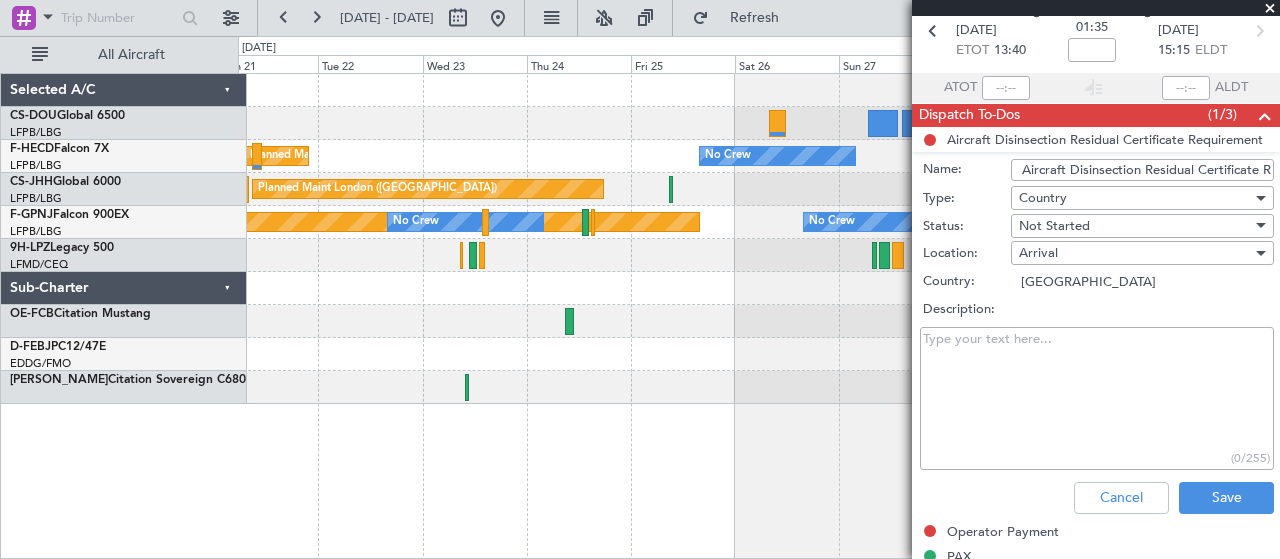 scroll, scrollTop: 94, scrollLeft: 0, axis: vertical 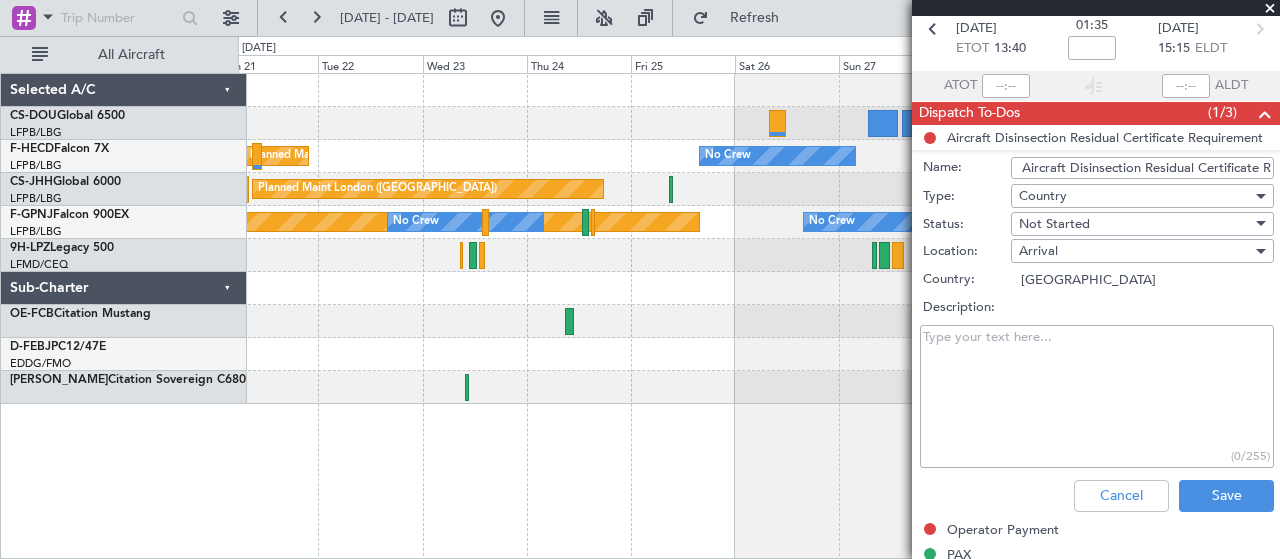 type 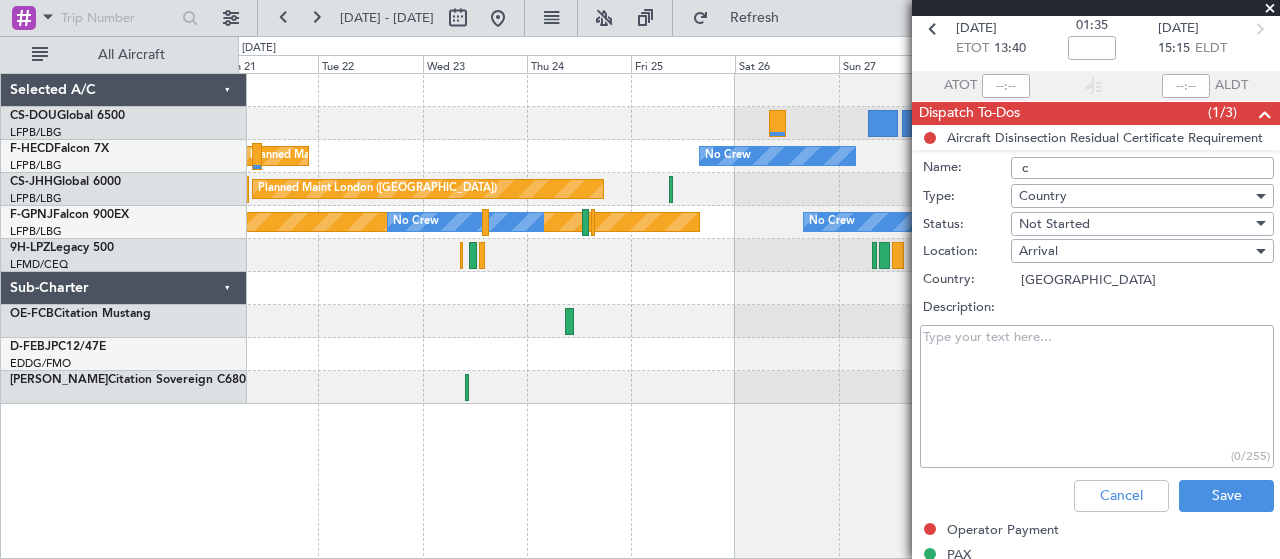type on "Client's Payment" 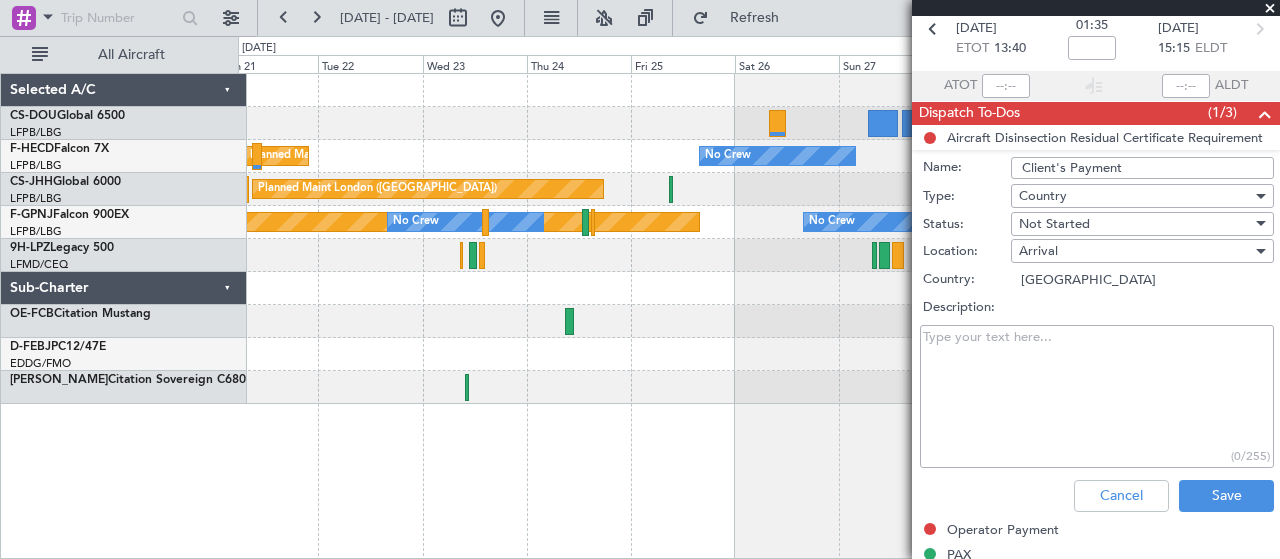 click on "Country" at bounding box center [1135, 196] 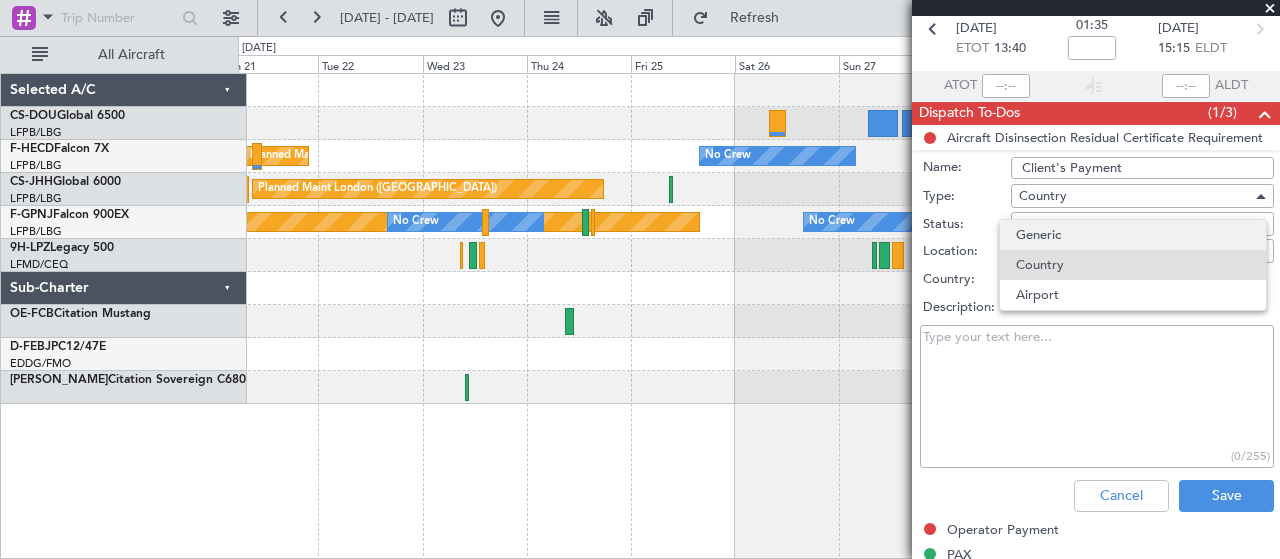 click on "Generic" at bounding box center (1133, 235) 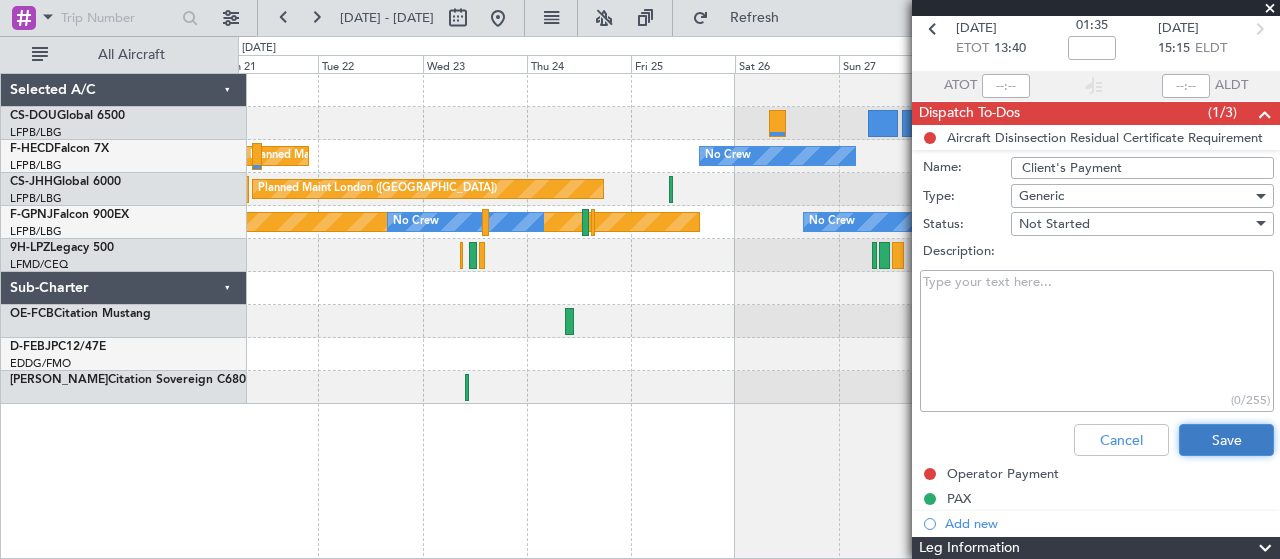 click on "Save" 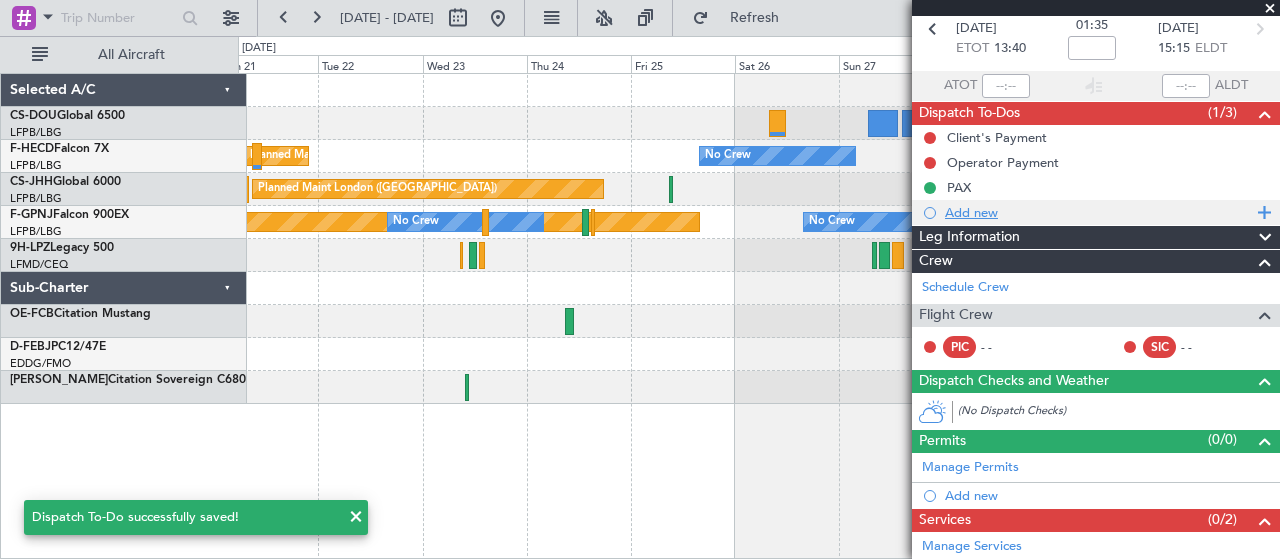 click on "Add new" 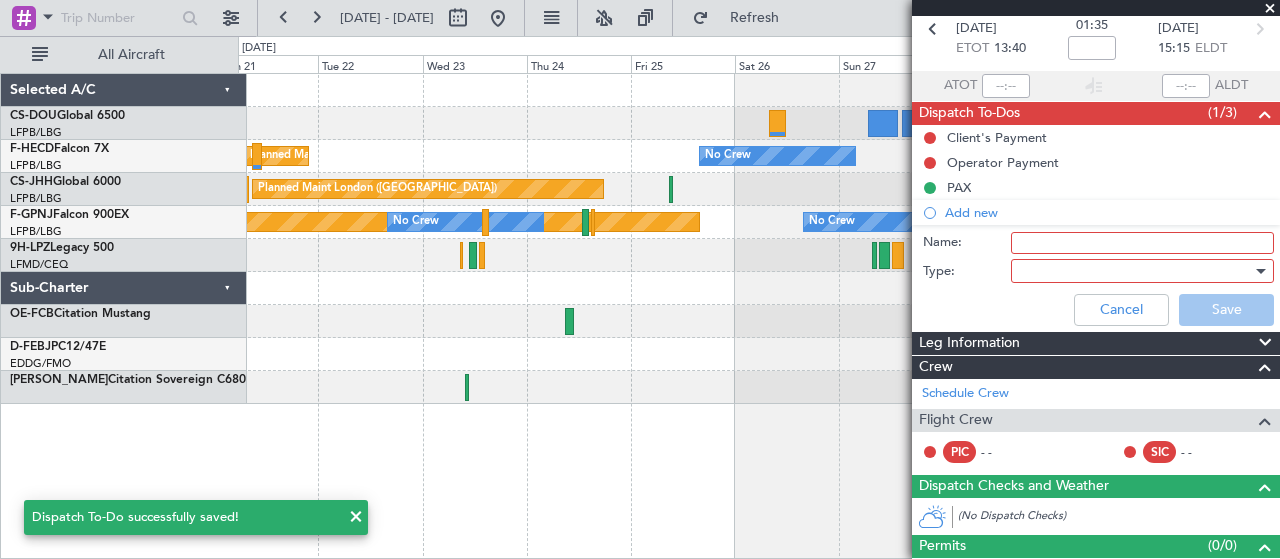 click at bounding box center (1135, 271) 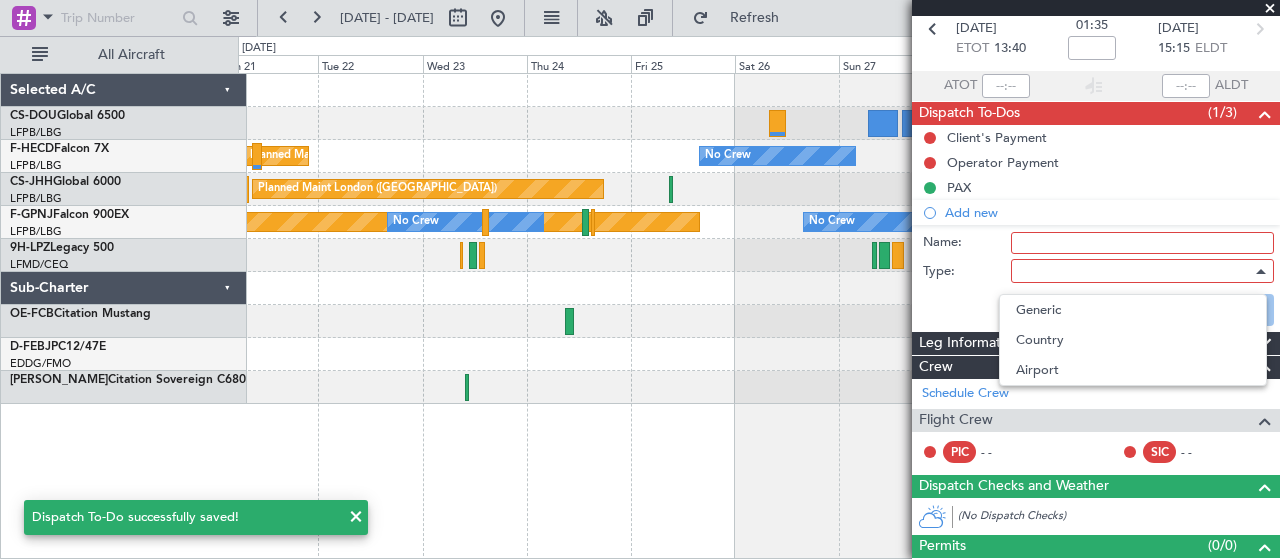 click at bounding box center (640, 279) 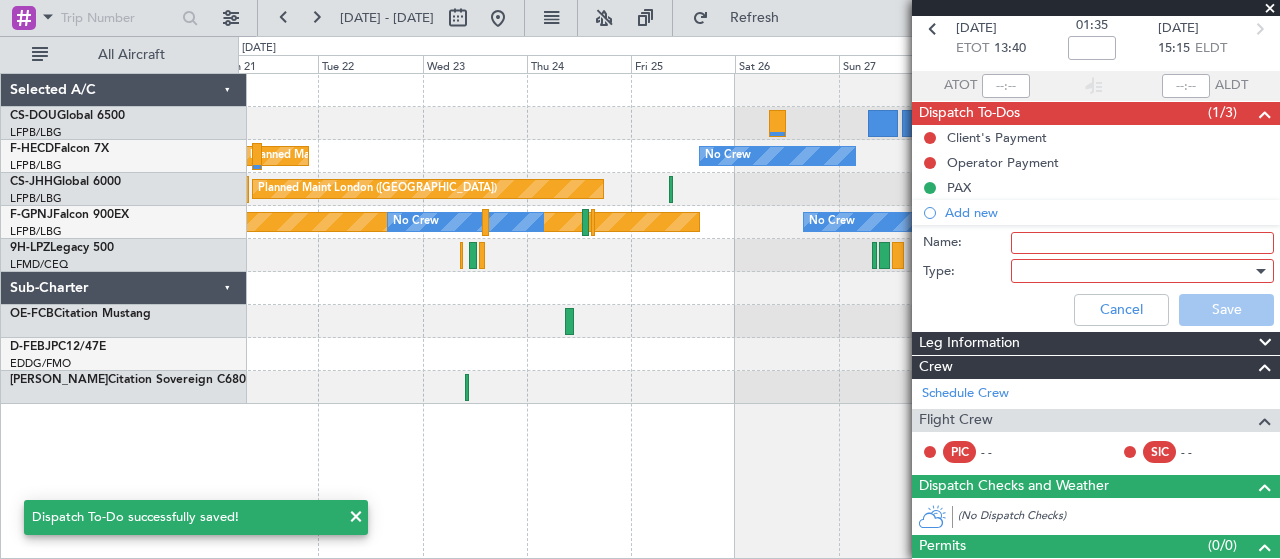click on "Name:" at bounding box center [1142, 243] 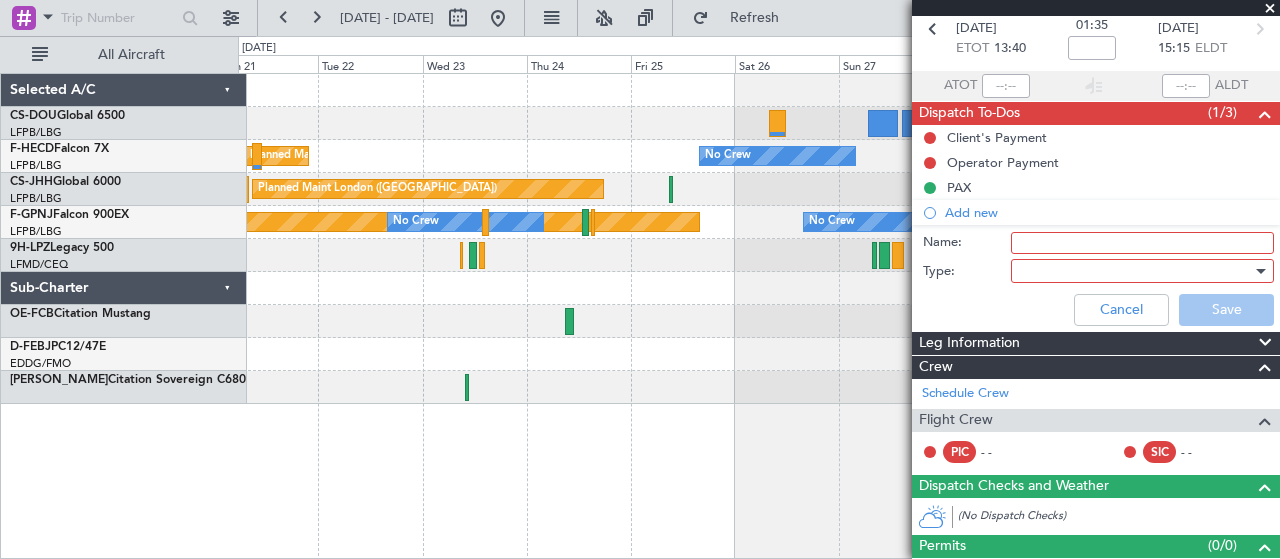 type on "SLOTS" 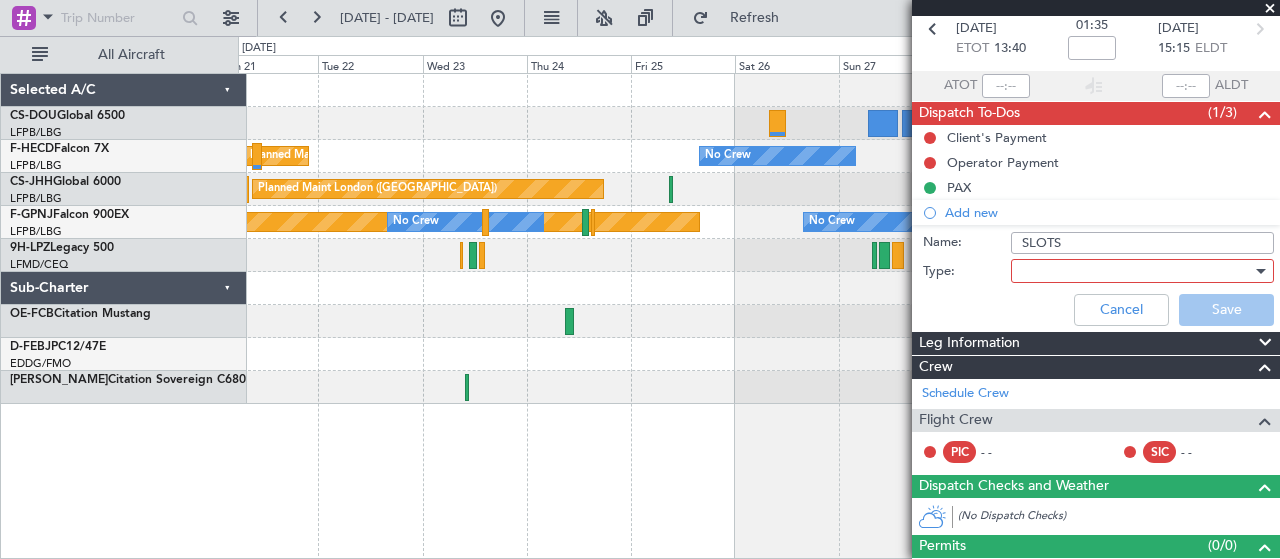 click at bounding box center (1135, 271) 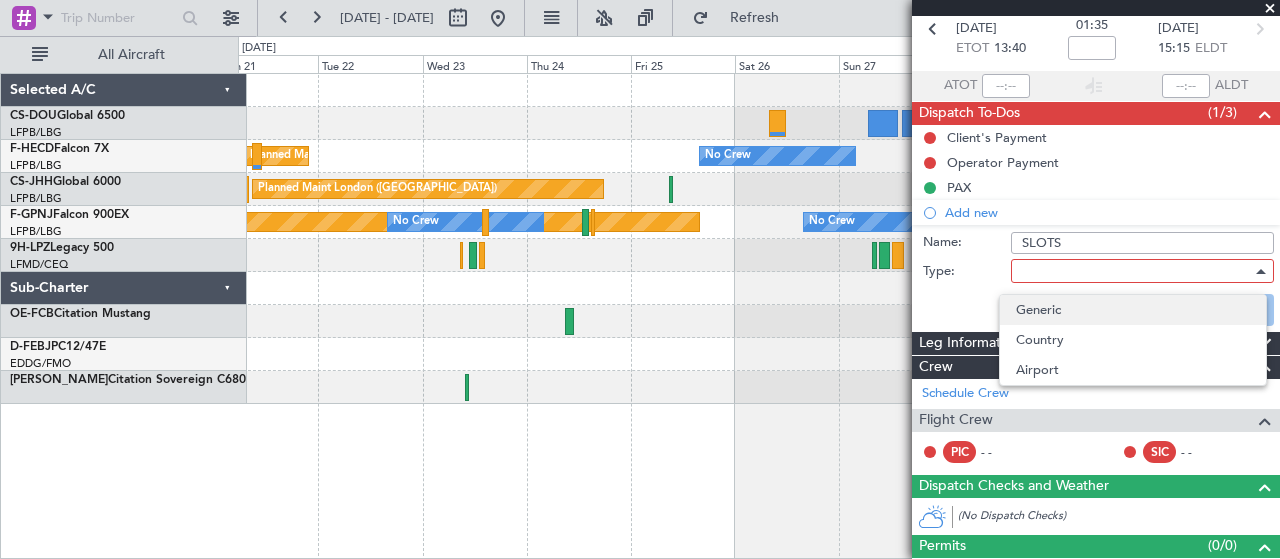 click on "Generic" at bounding box center [1133, 310] 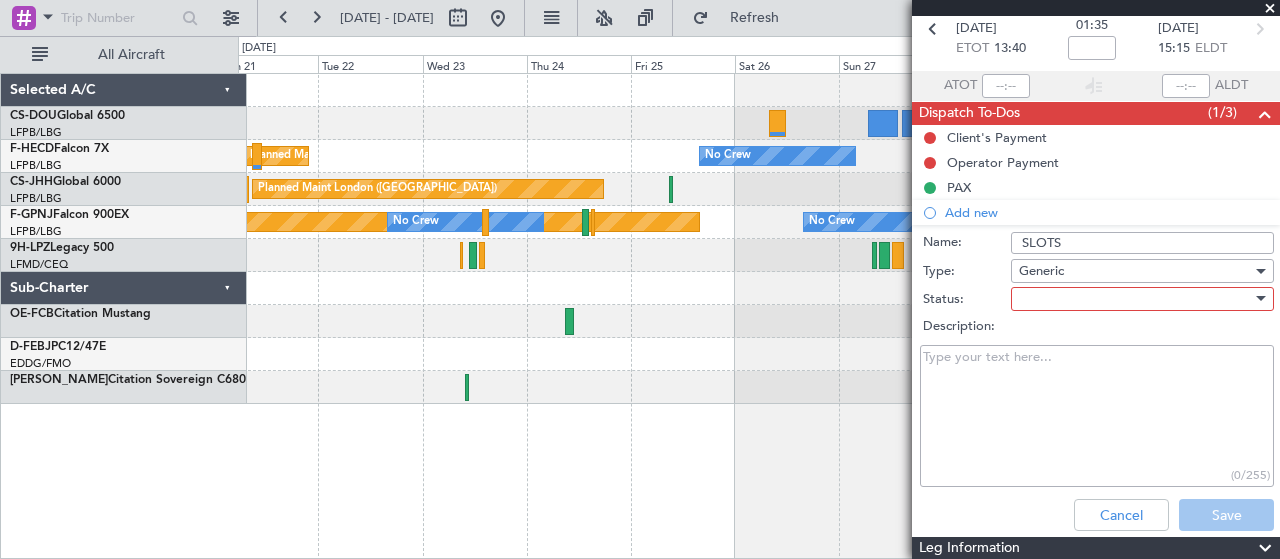 click at bounding box center (1135, 299) 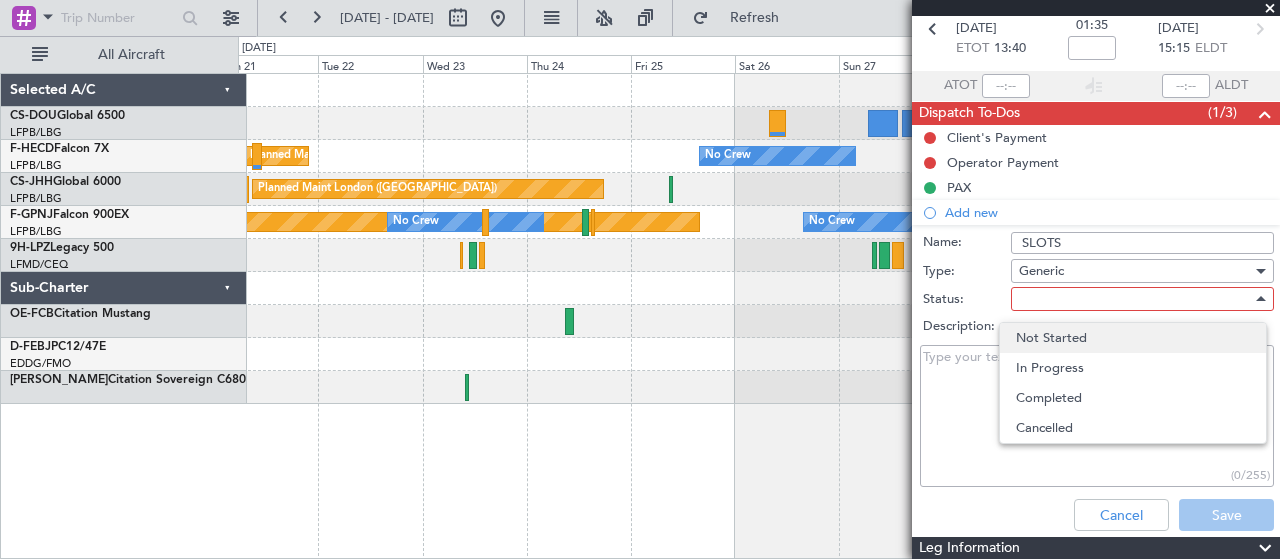 click on "Not Started" at bounding box center (1133, 338) 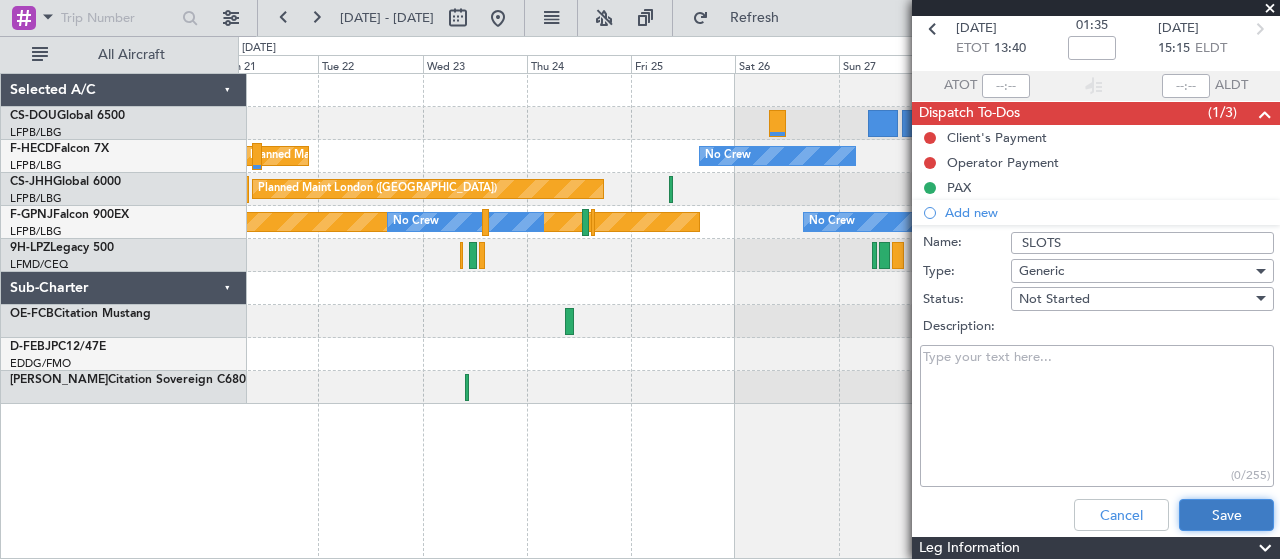 click on "Save" 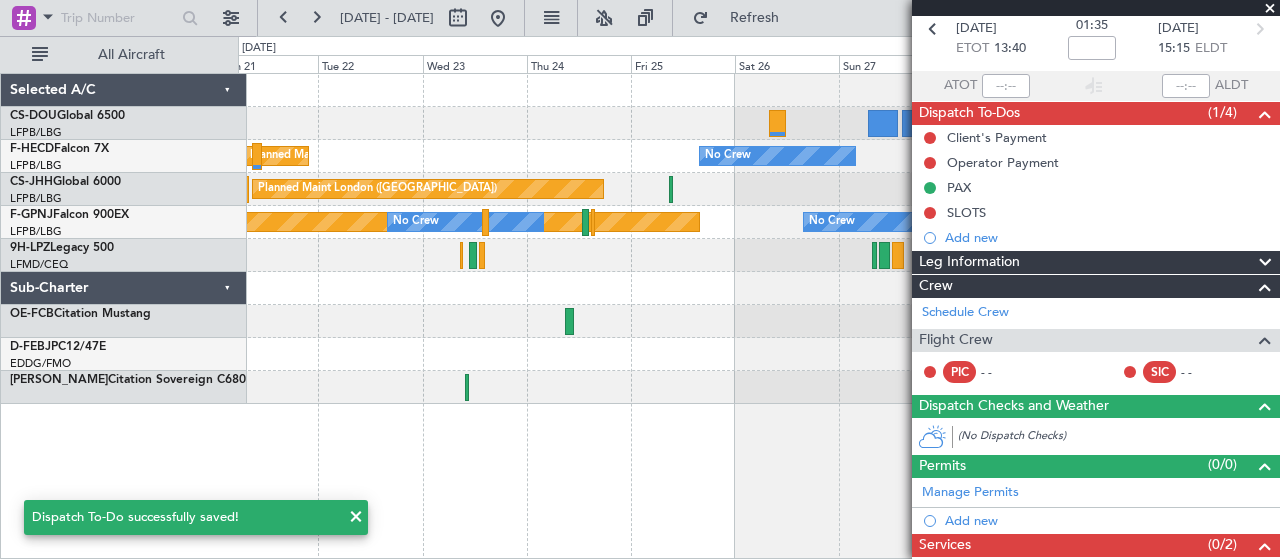 click on "Add new" 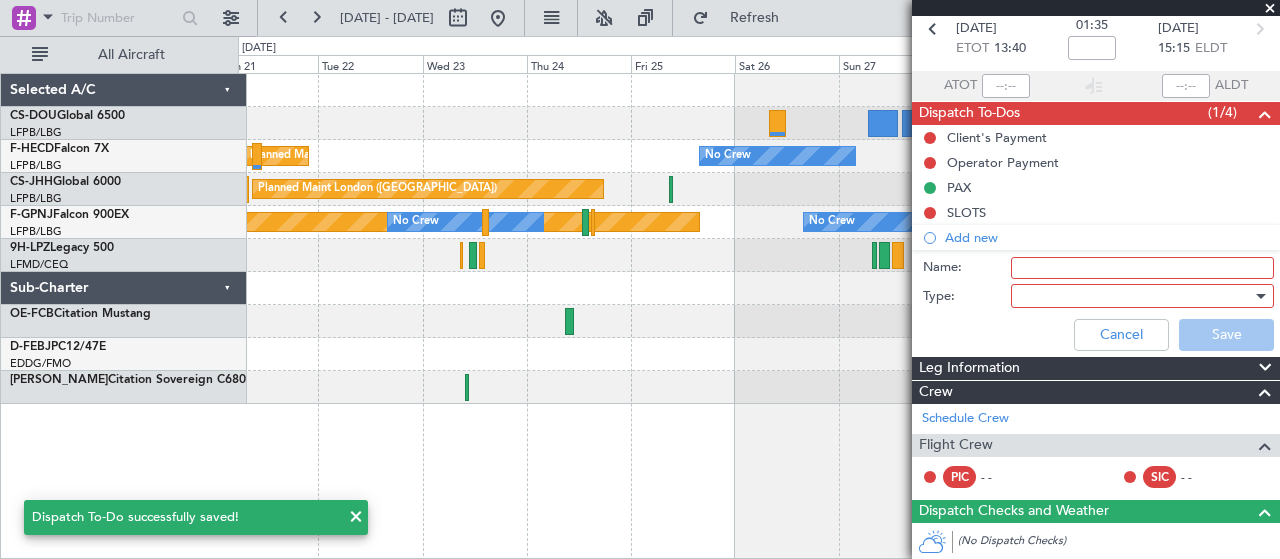 click on "Name:" at bounding box center (1142, 268) 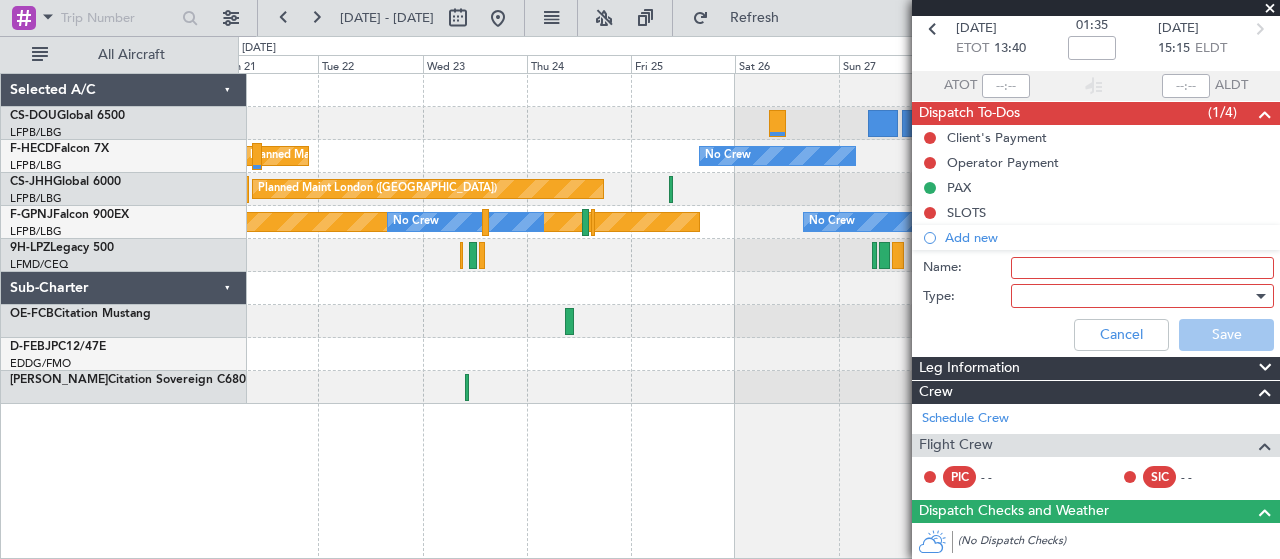 type on "Send Final Brief" 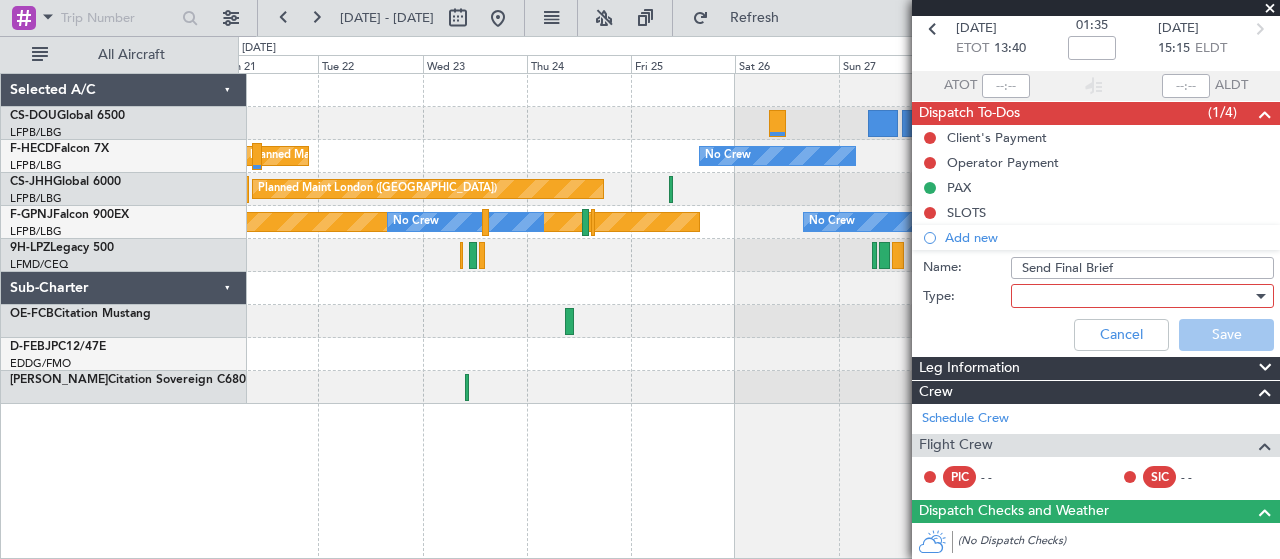 click at bounding box center (1135, 296) 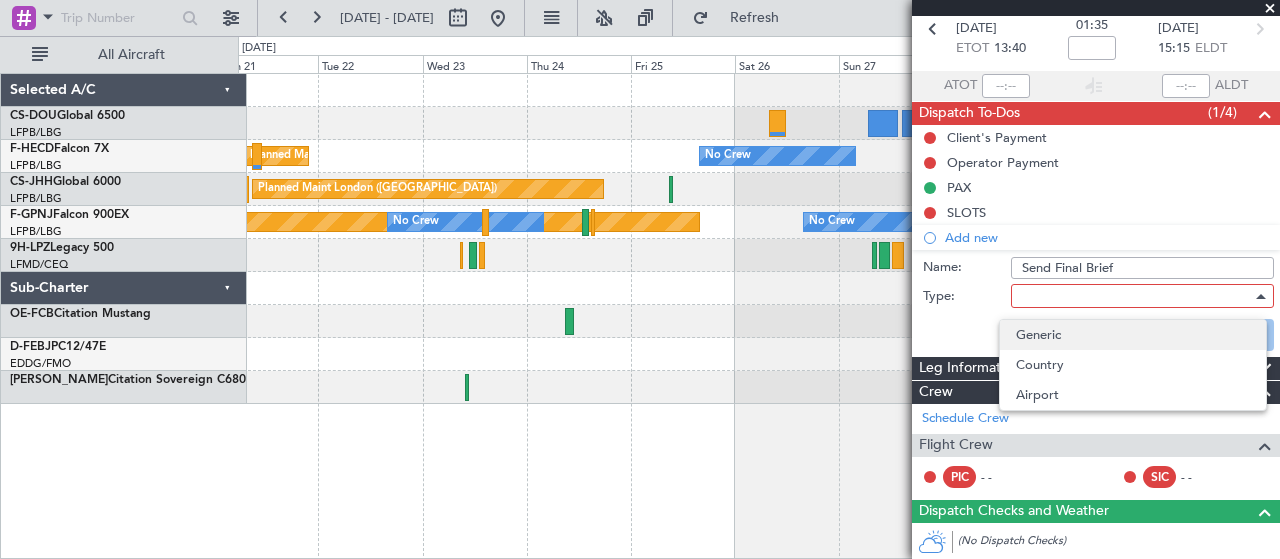 click on "Generic" at bounding box center (1133, 335) 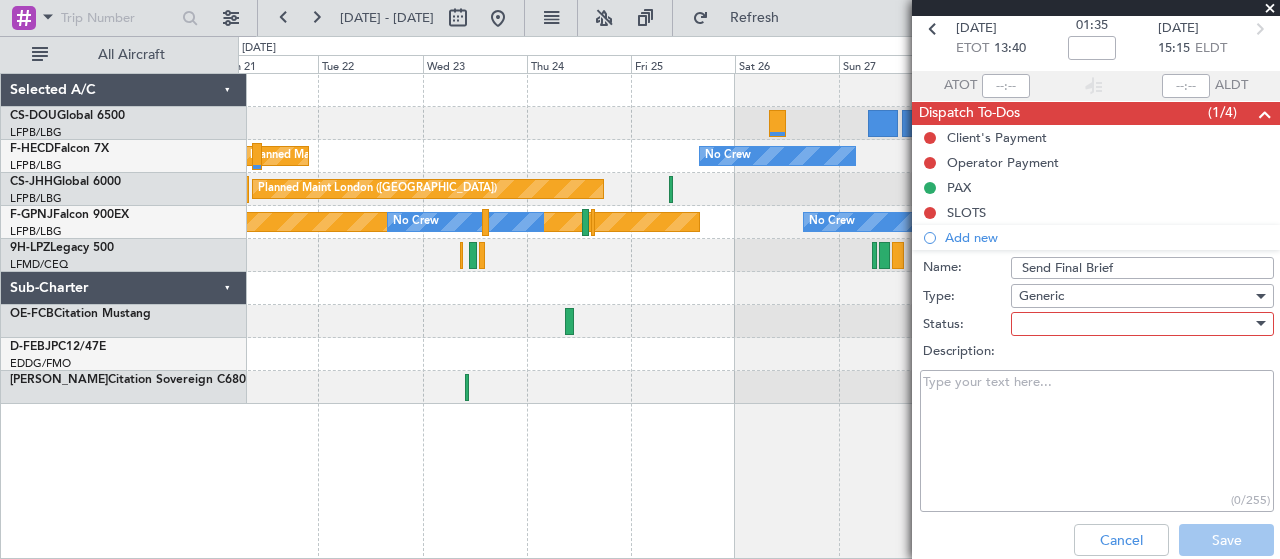 click at bounding box center [1135, 324] 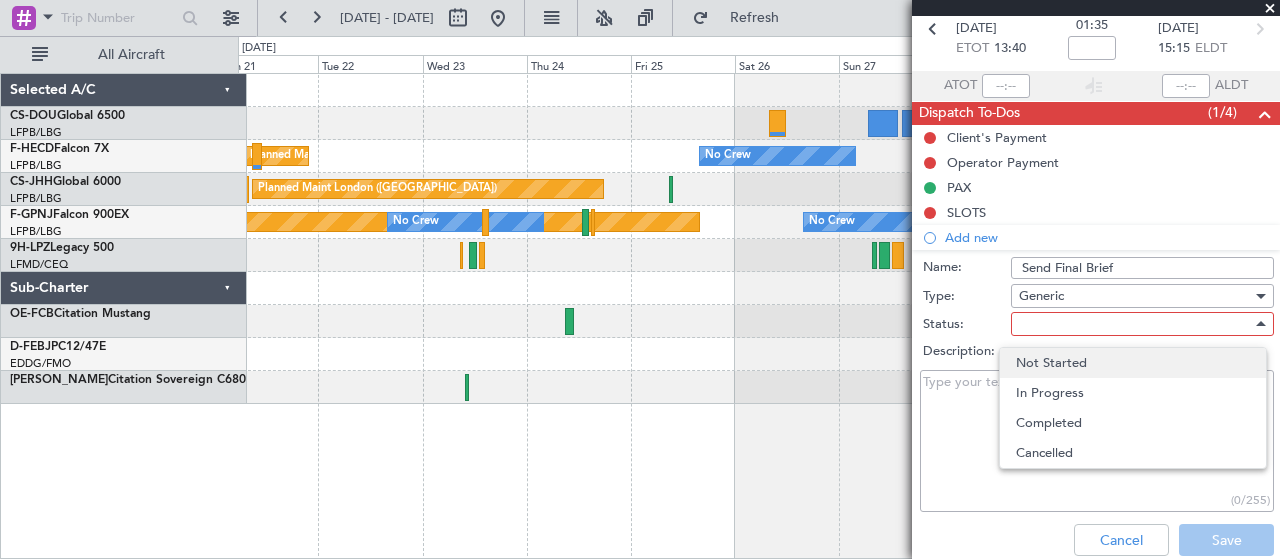 click on "Not Started" at bounding box center [1133, 363] 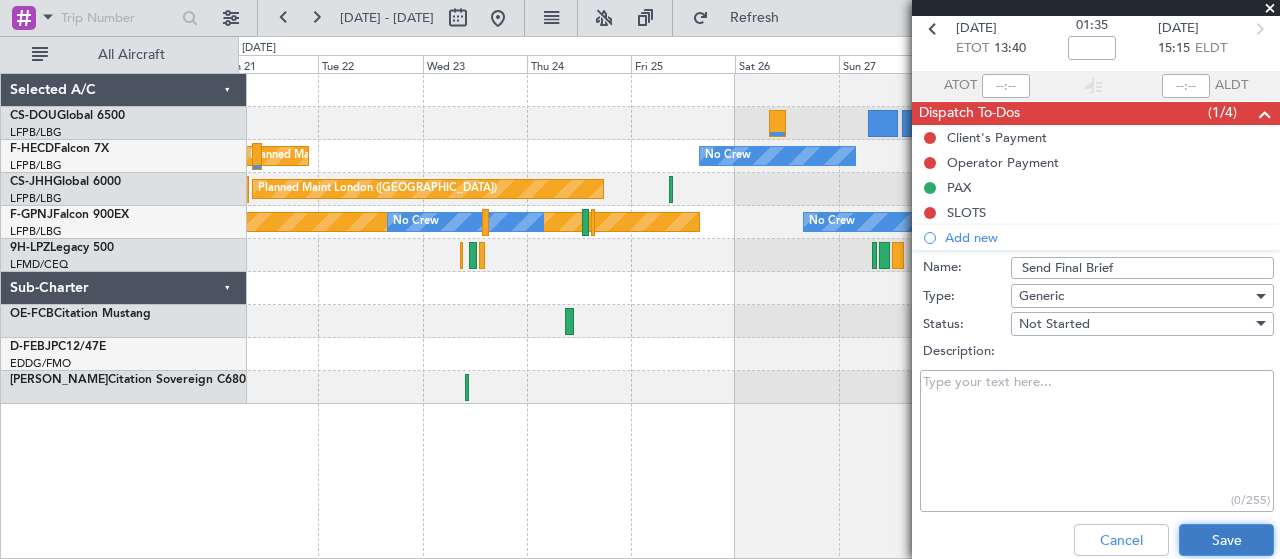 click on "Save" 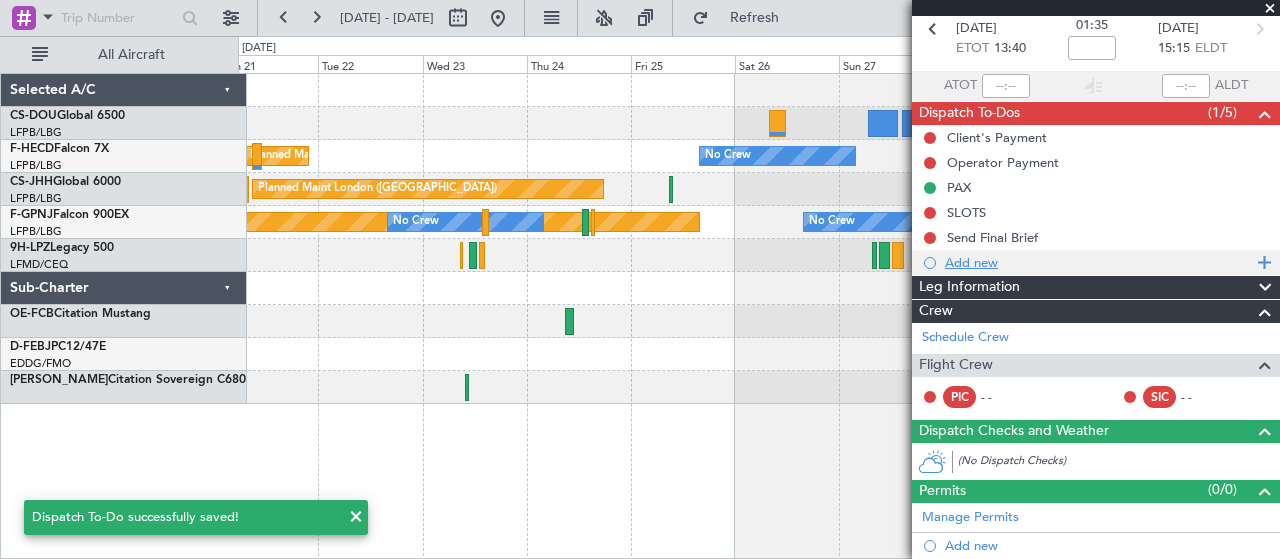 click on "Add new" 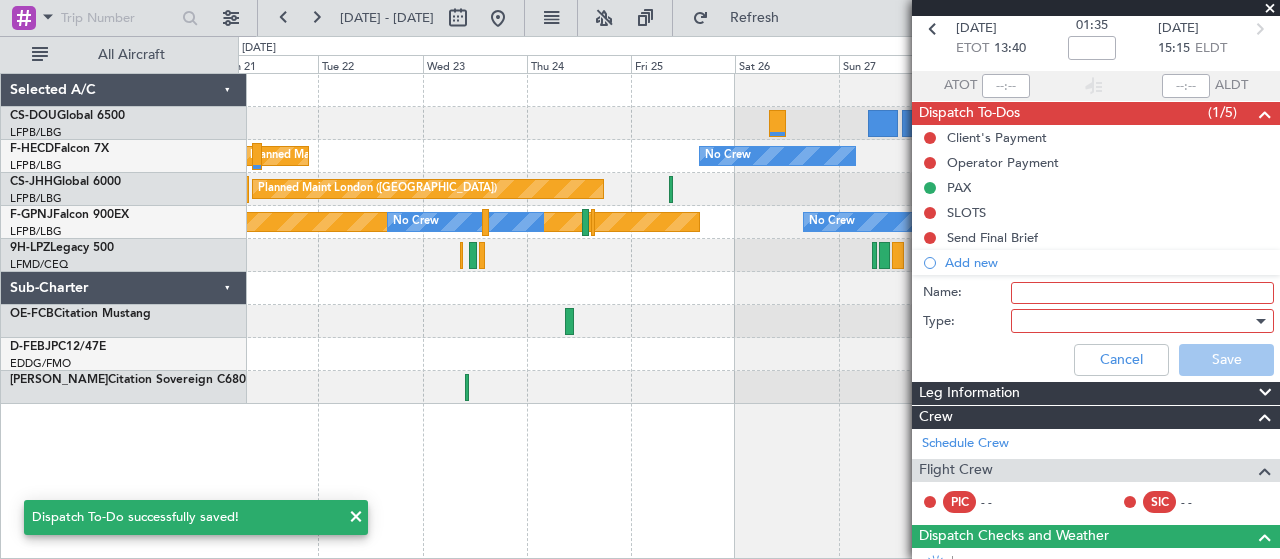 click on "Name:" at bounding box center [1142, 293] 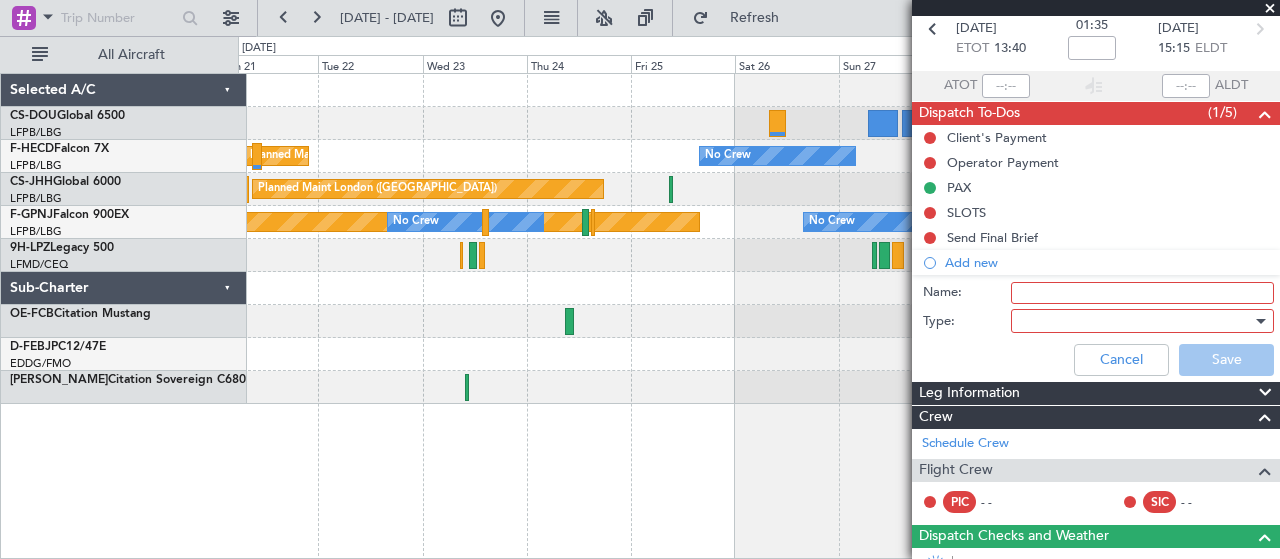 type on "Catering" 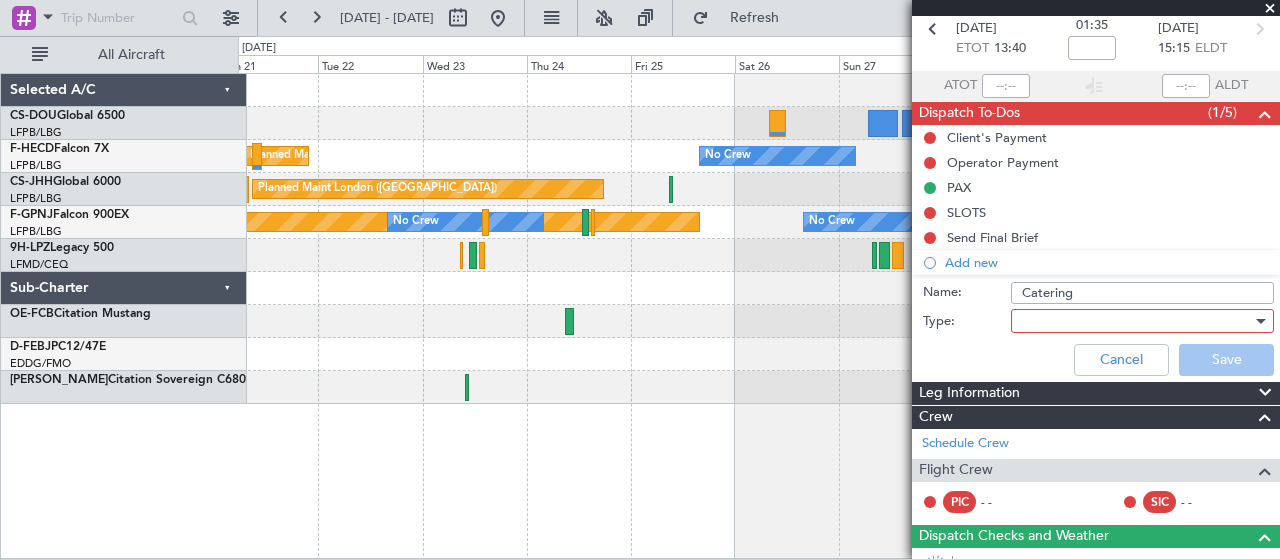 click at bounding box center (1135, 321) 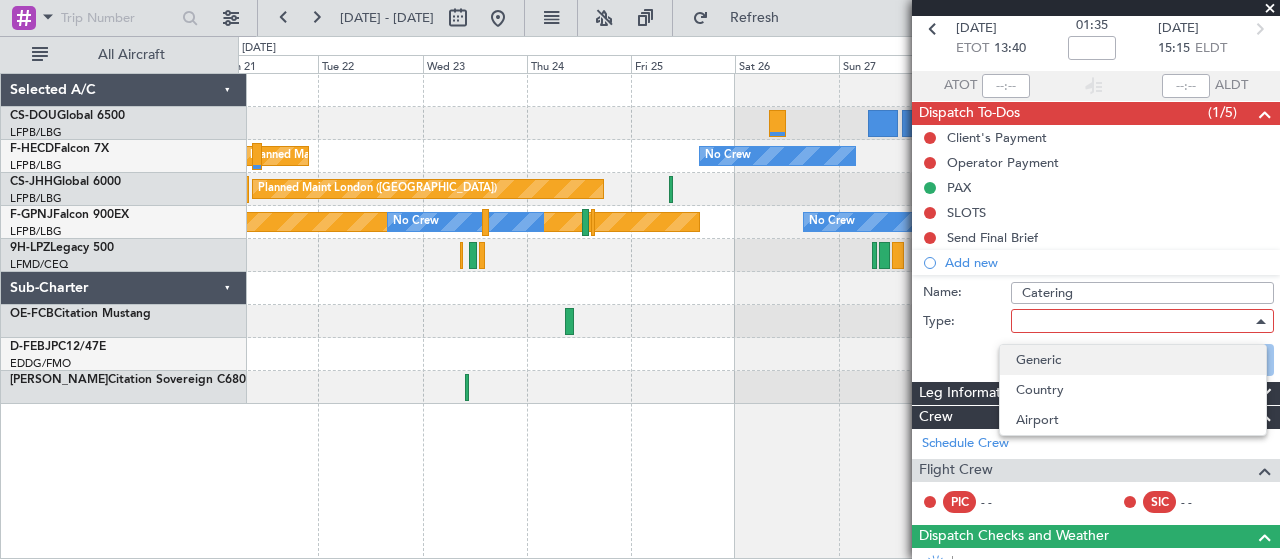 click on "Generic" at bounding box center (1133, 360) 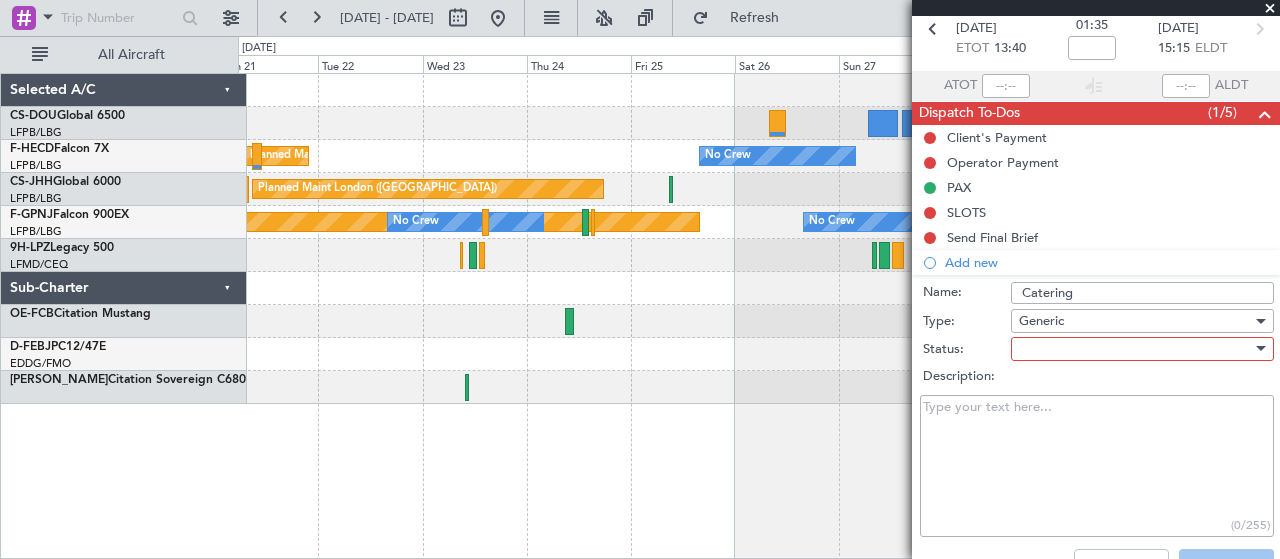 click at bounding box center [1135, 349] 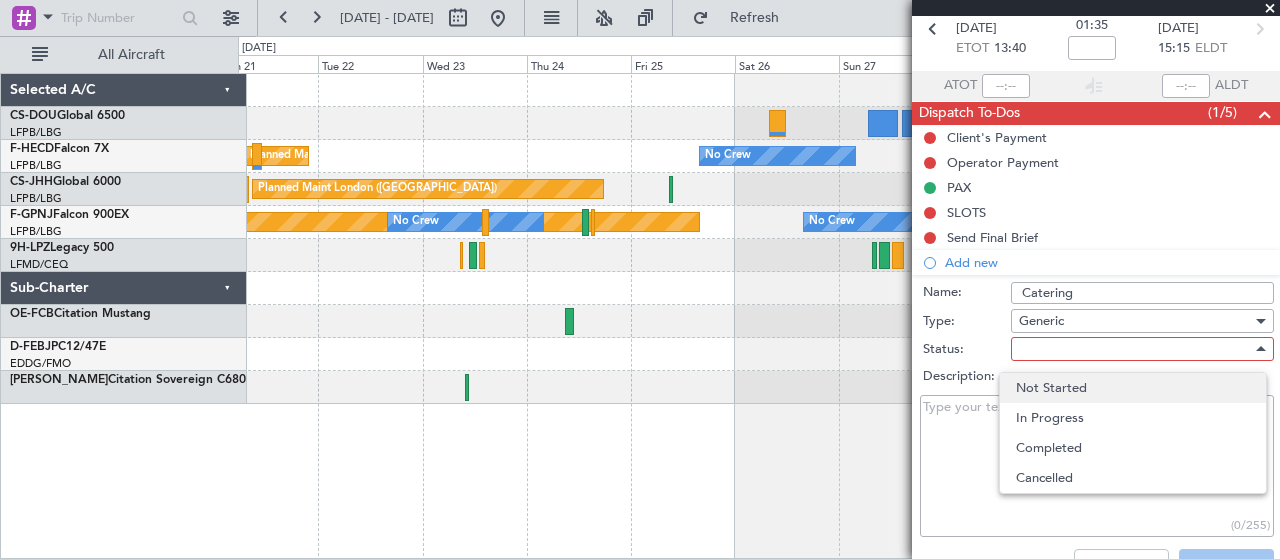 click on "Not Started" at bounding box center [1133, 388] 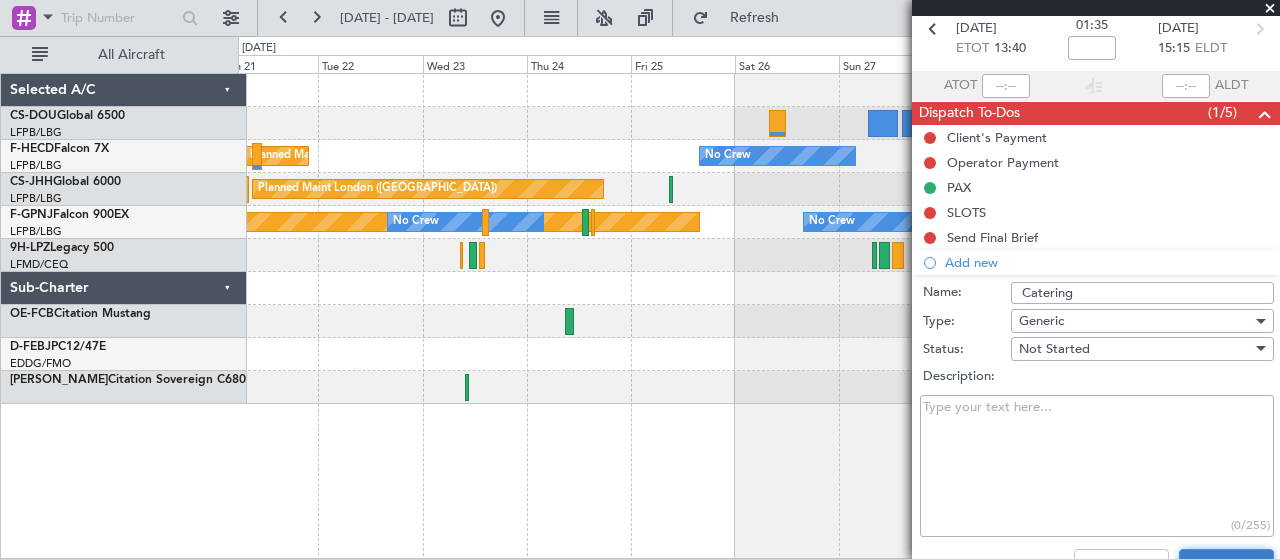 click on "Save" 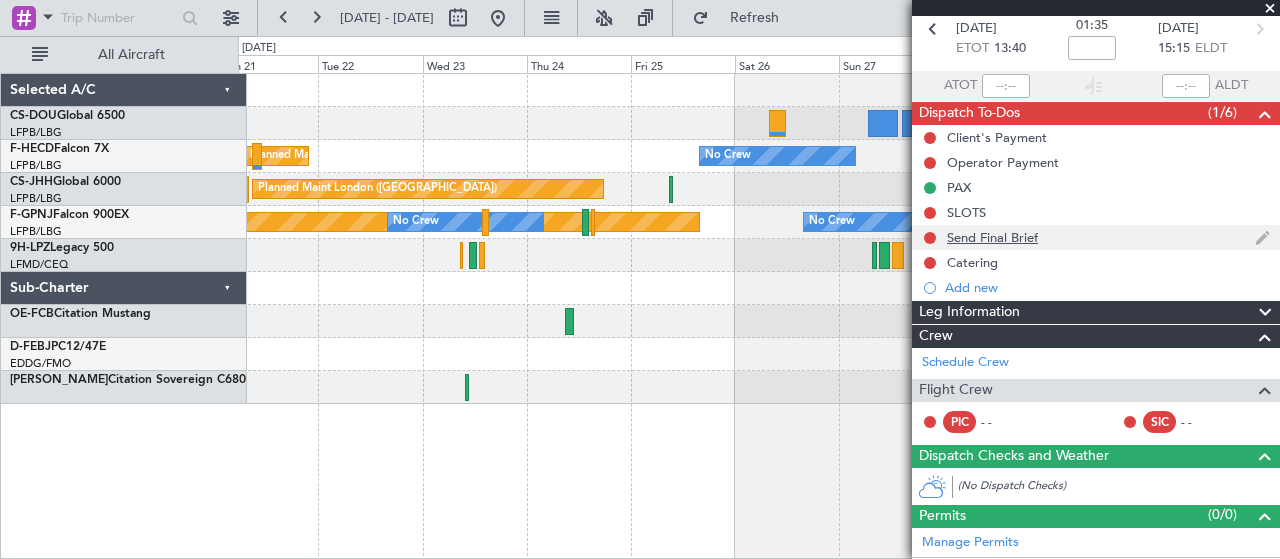 click on "Send Final Brief" 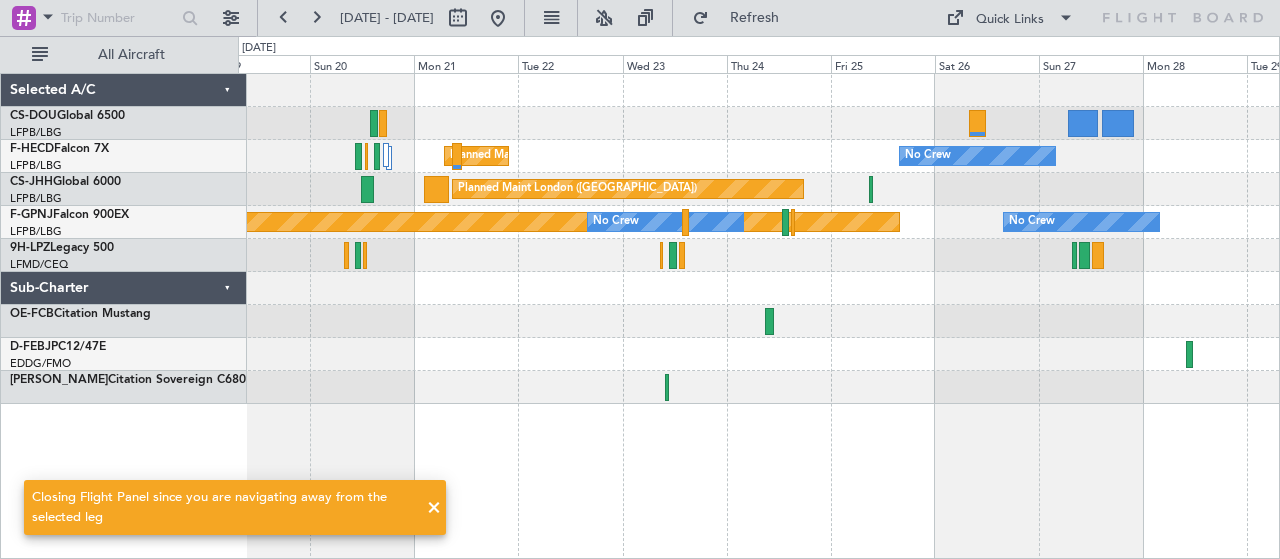 scroll, scrollTop: 0, scrollLeft: 0, axis: both 